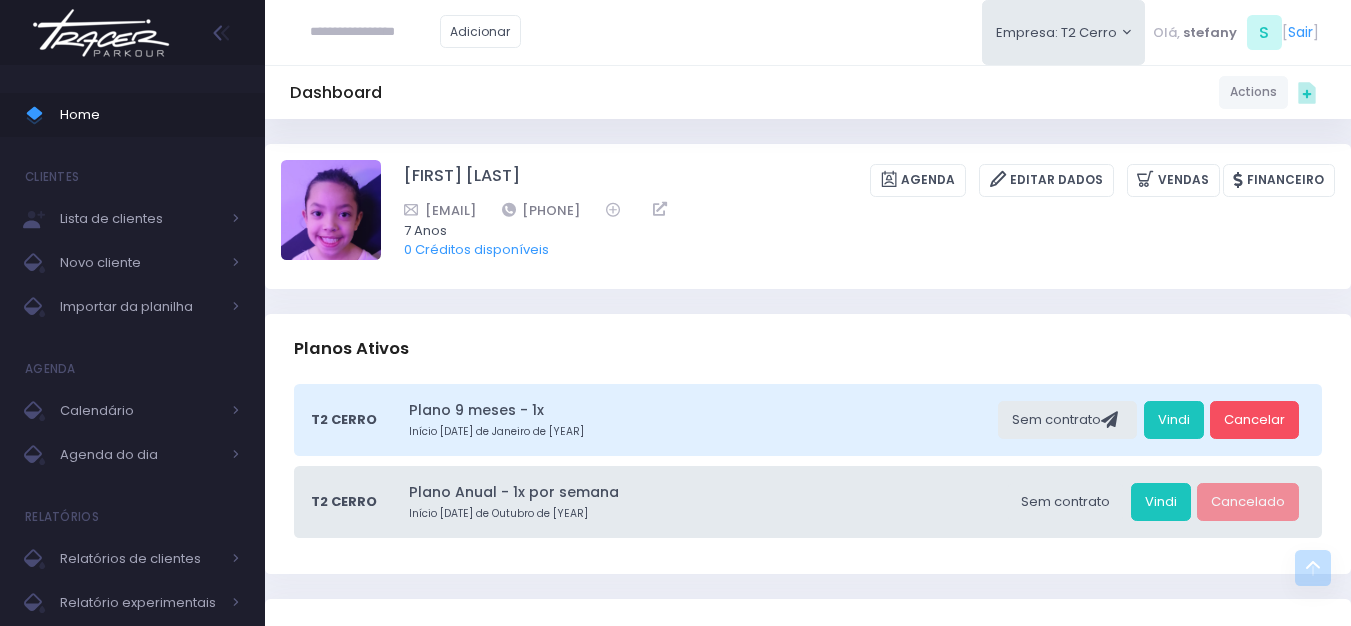 scroll, scrollTop: 1100, scrollLeft: 0, axis: vertical 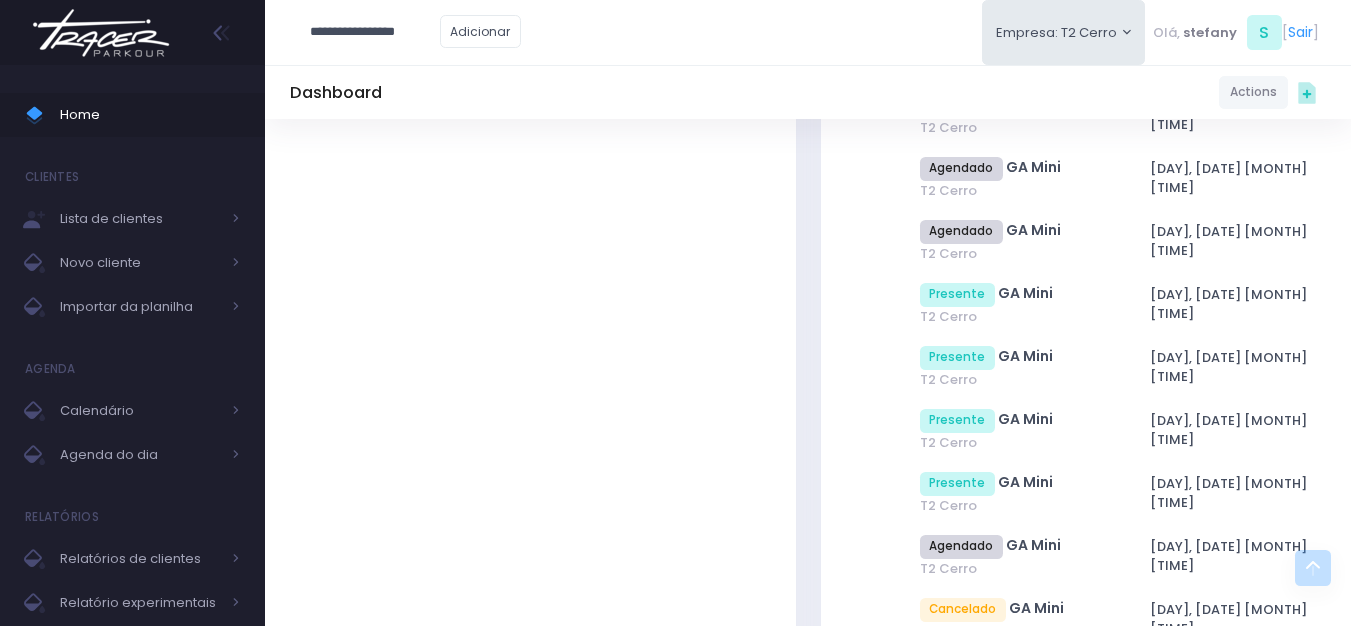 click on "**********" at bounding box center [375, 32] 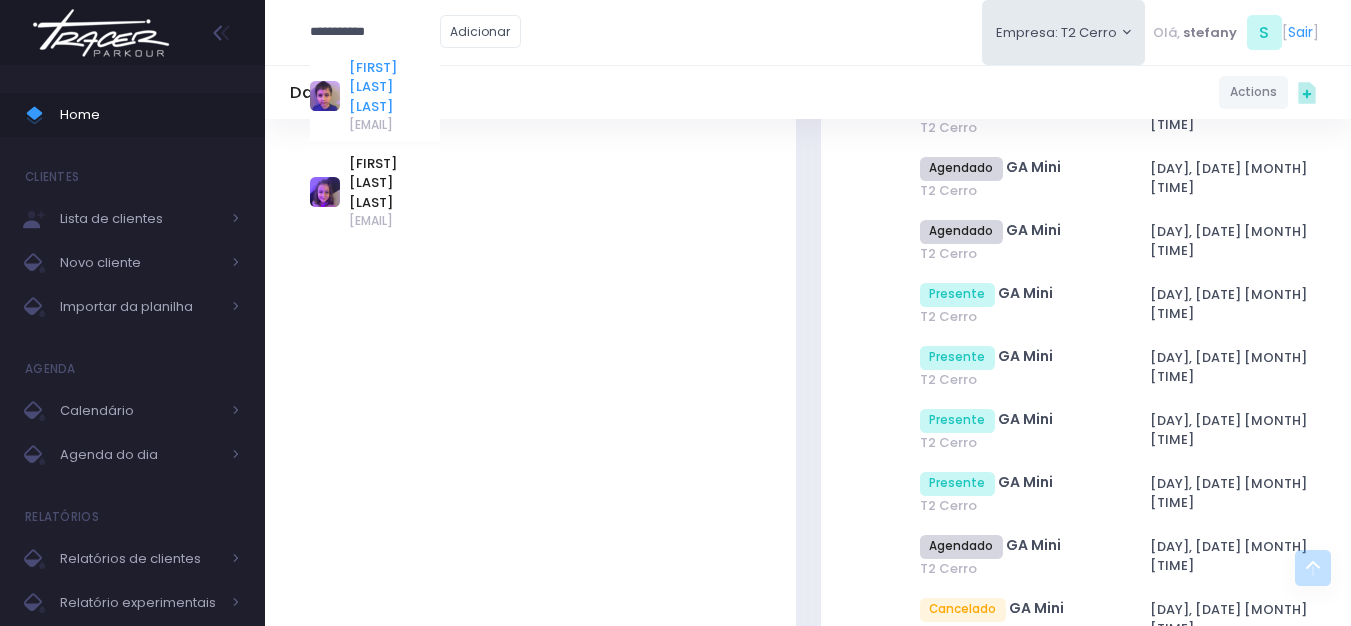 click on "Lucas Kaufman Gomes" at bounding box center (394, 87) 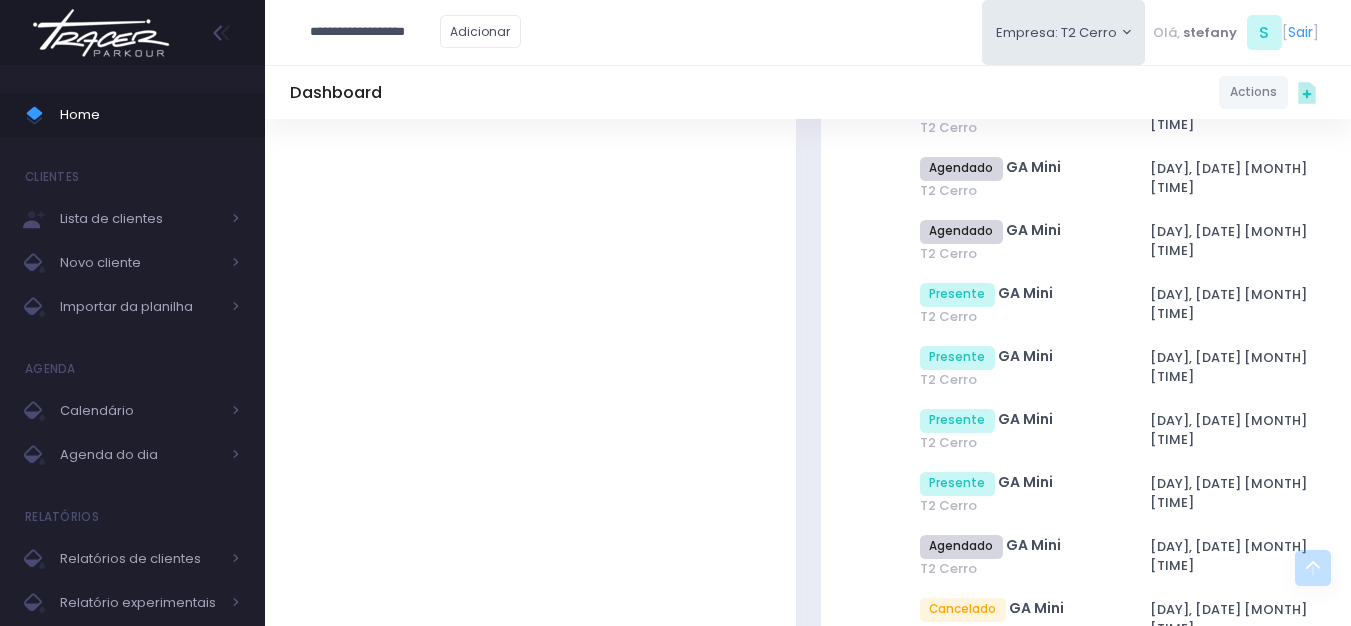 scroll, scrollTop: 0, scrollLeft: 0, axis: both 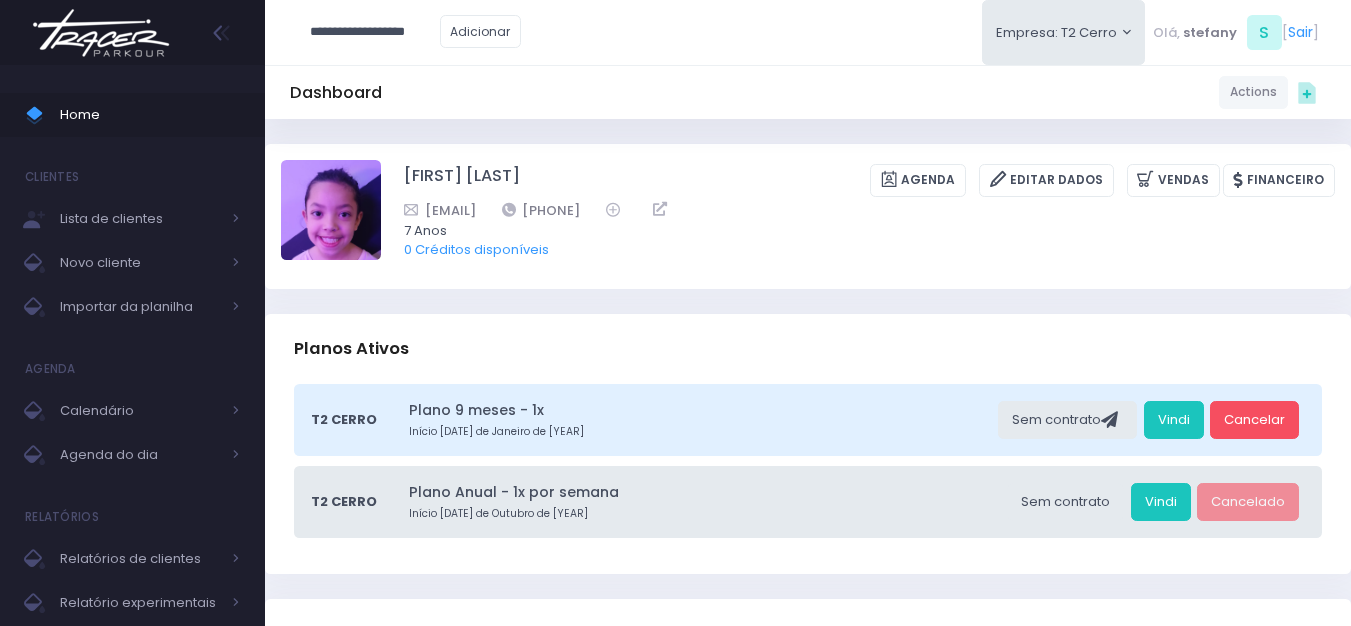 type on "**********" 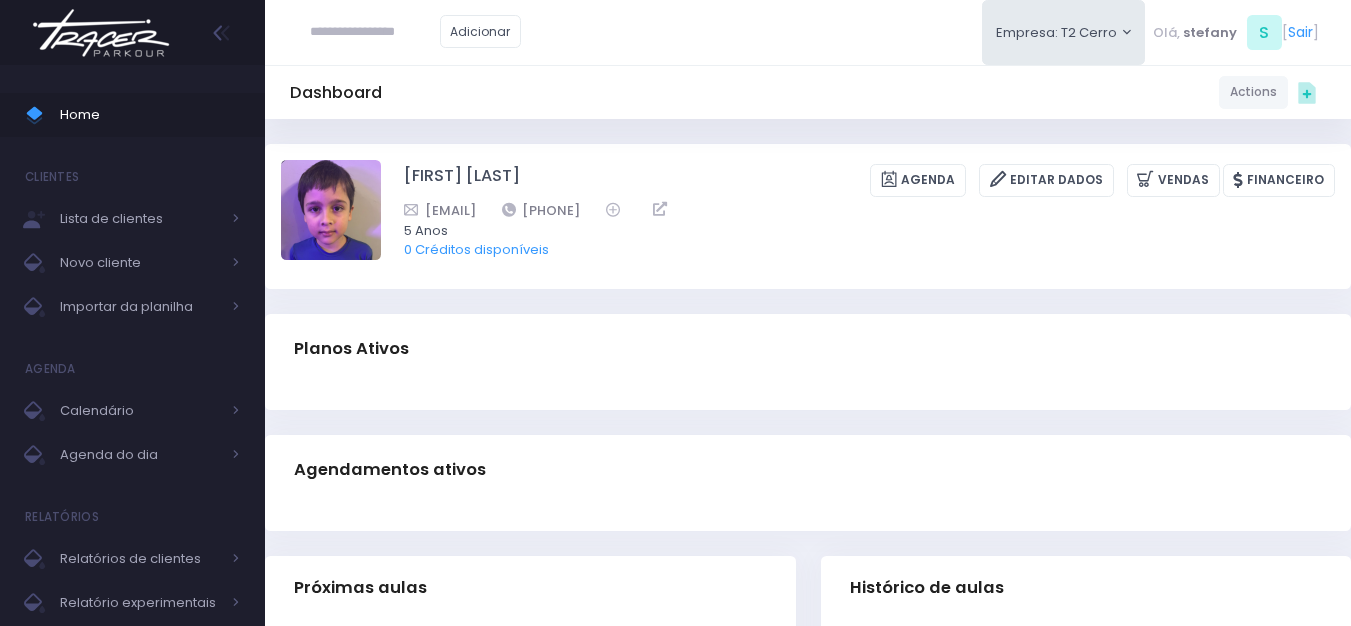 scroll, scrollTop: 0, scrollLeft: 0, axis: both 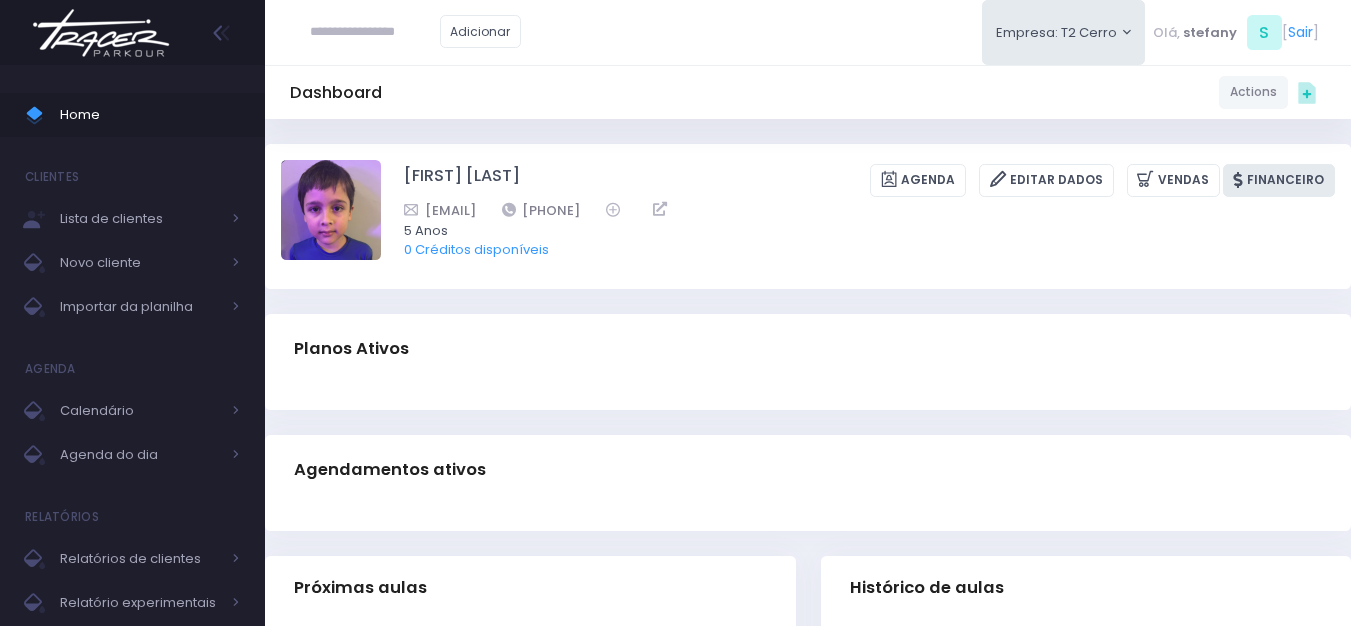 click on "Financeiro" at bounding box center [1279, 180] 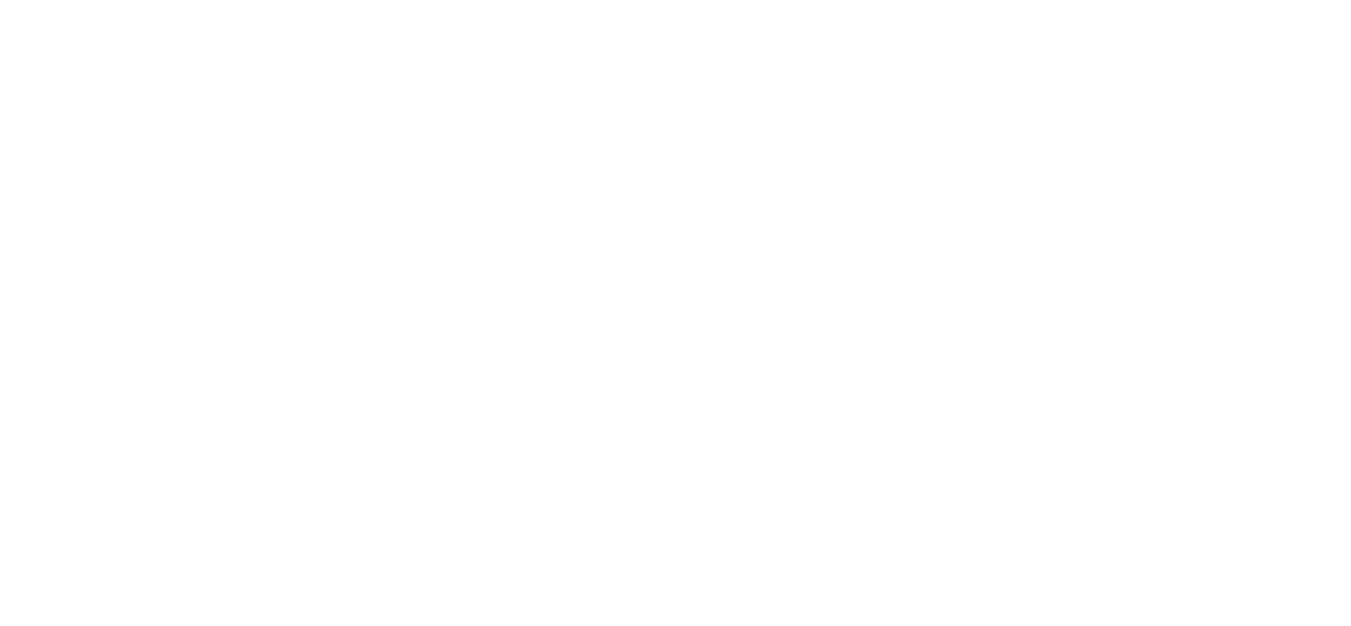 scroll, scrollTop: 0, scrollLeft: 0, axis: both 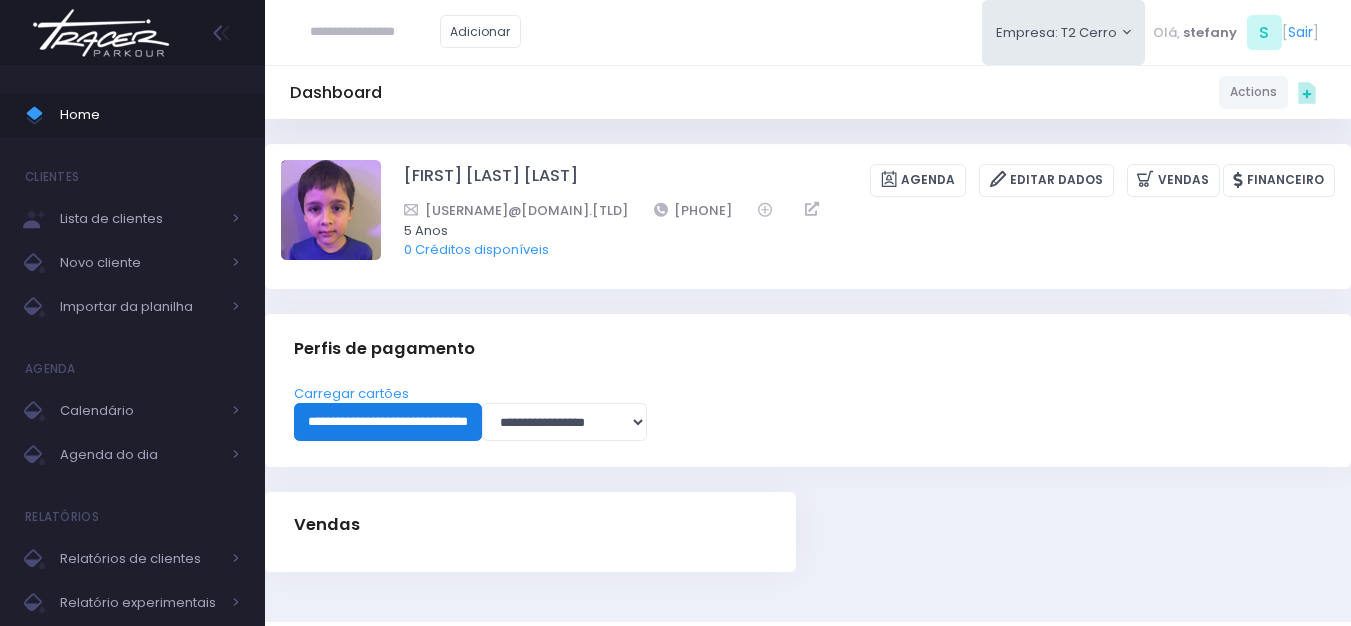 click on "**********" at bounding box center (388, 422) 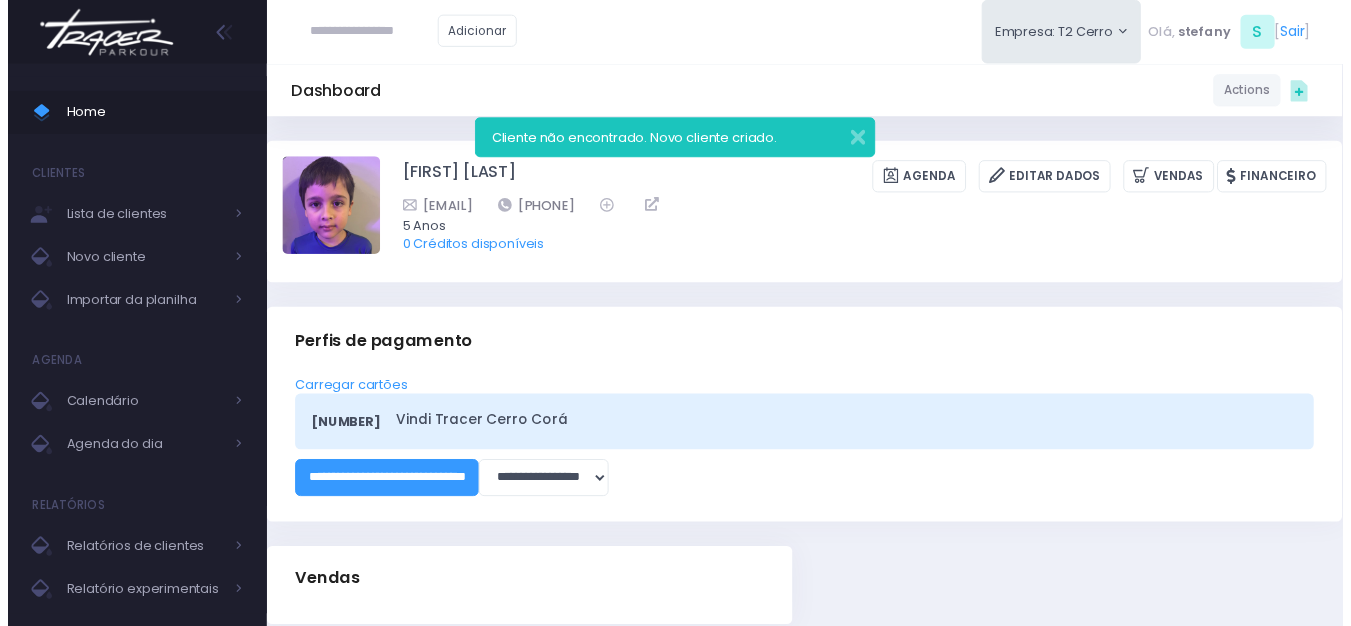 scroll, scrollTop: 0, scrollLeft: 0, axis: both 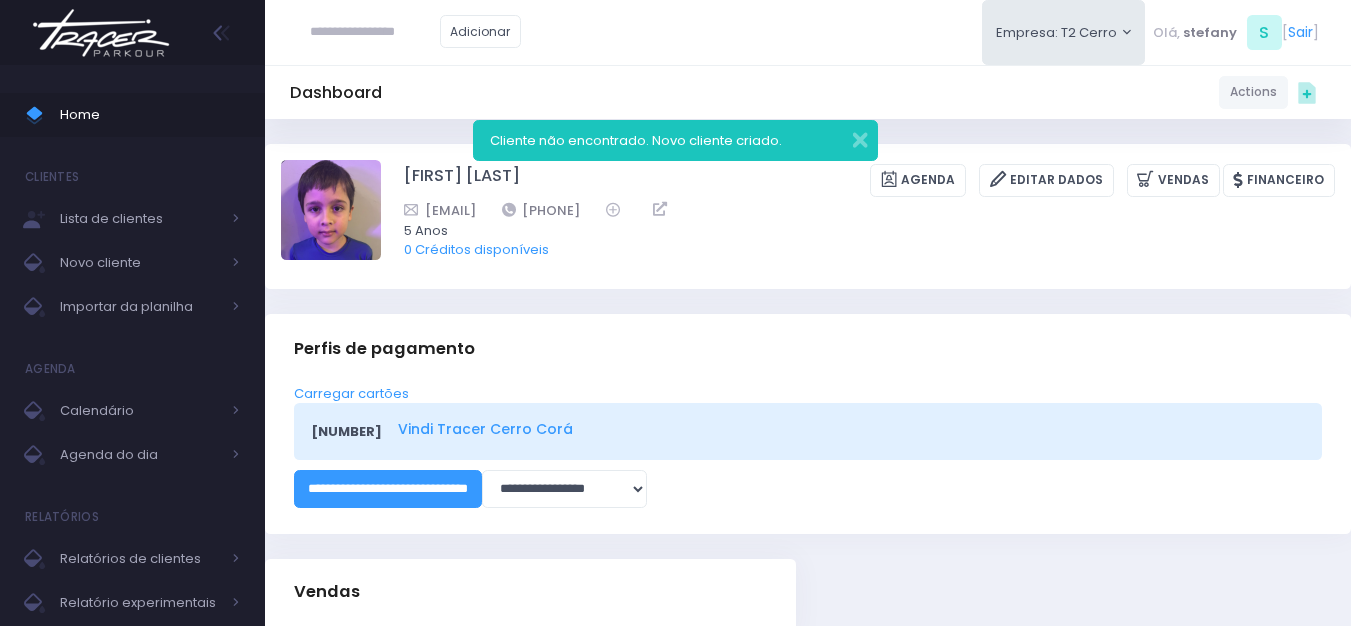 click on "Vindi Tracer Cerro Corá" at bounding box center [848, 429] 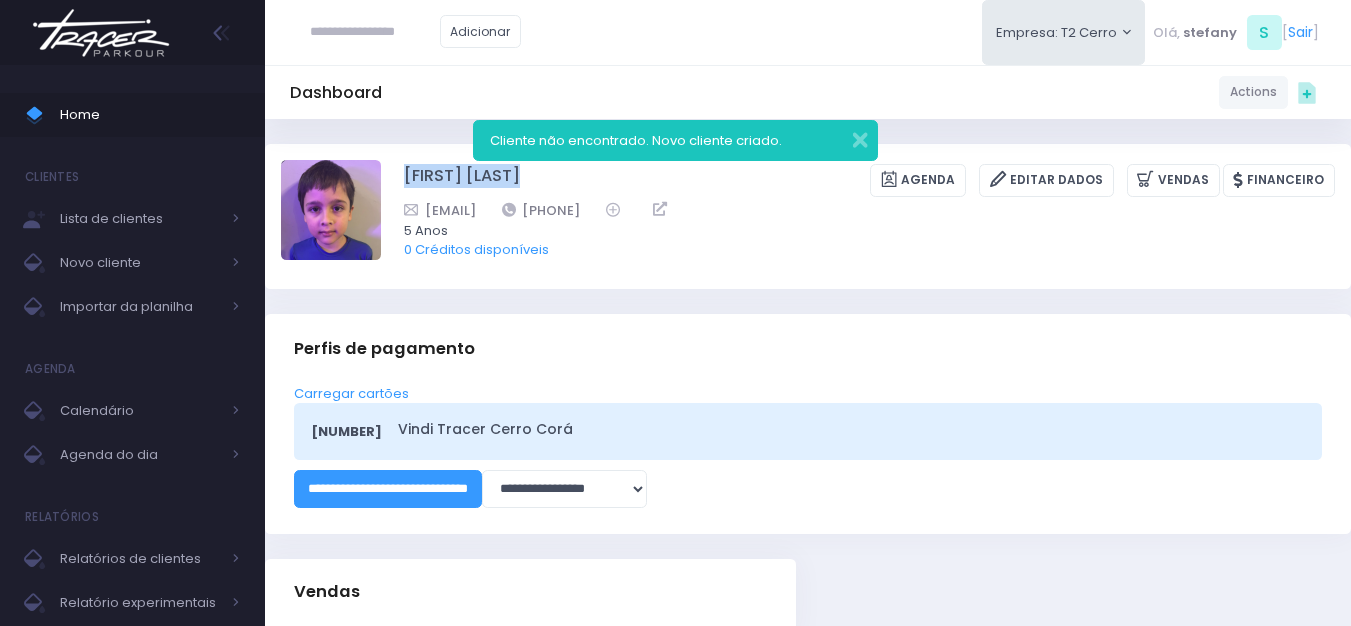 drag, startPoint x: 396, startPoint y: 169, endPoint x: 649, endPoint y: 169, distance: 253 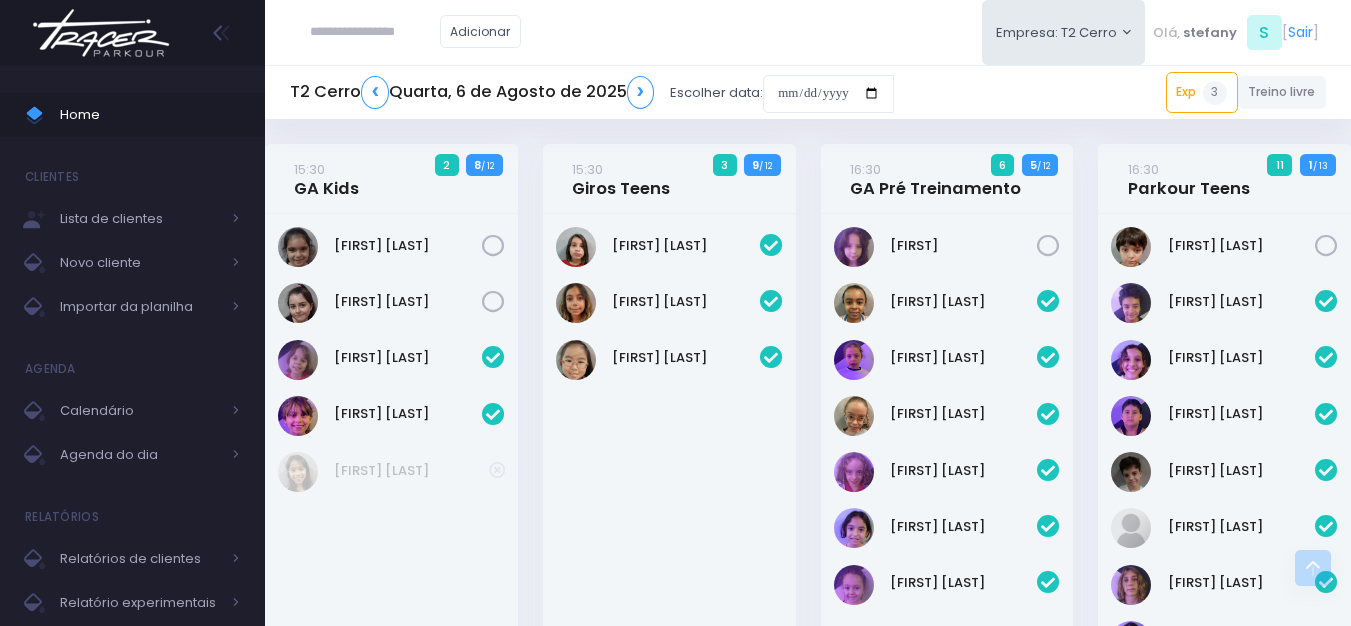scroll, scrollTop: 796, scrollLeft: 0, axis: vertical 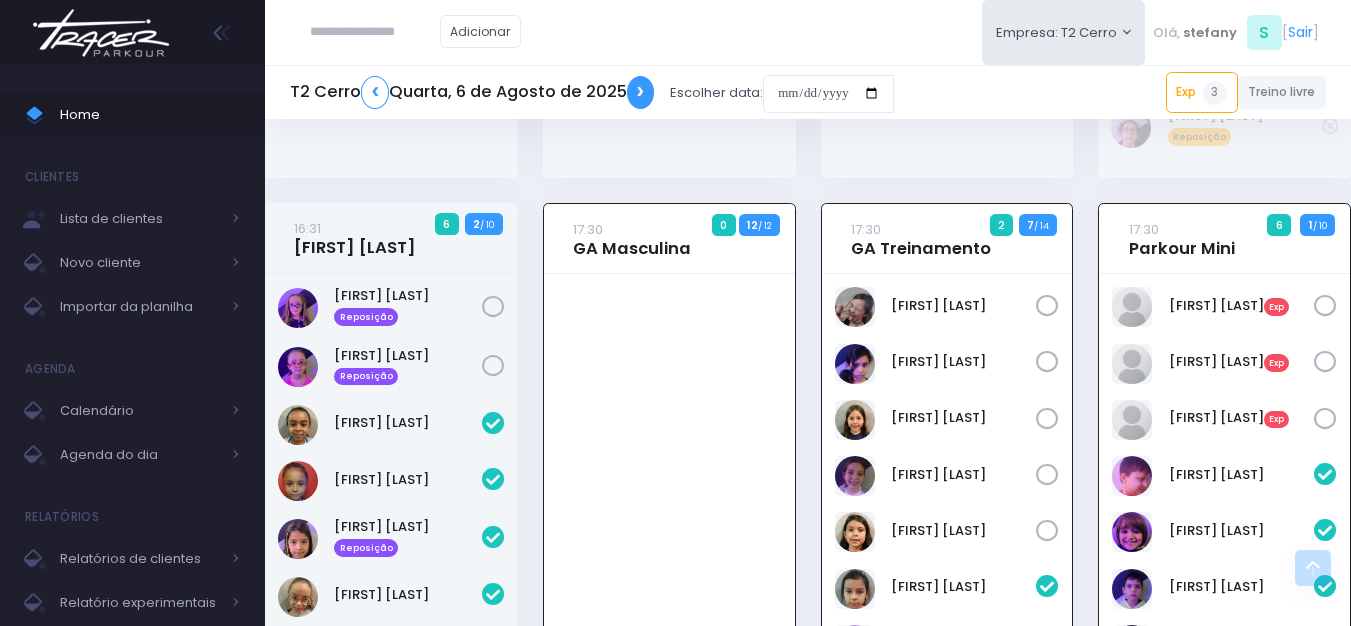 click on "❯" at bounding box center (641, 92) 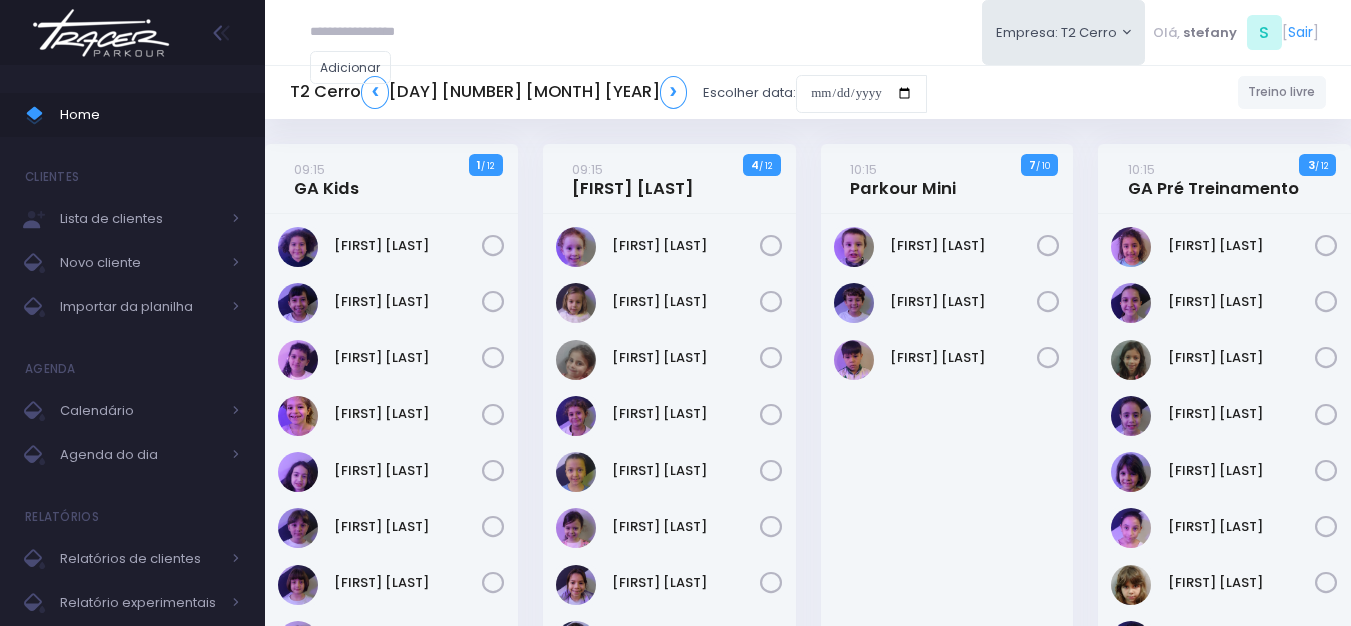 scroll, scrollTop: 0, scrollLeft: 0, axis: both 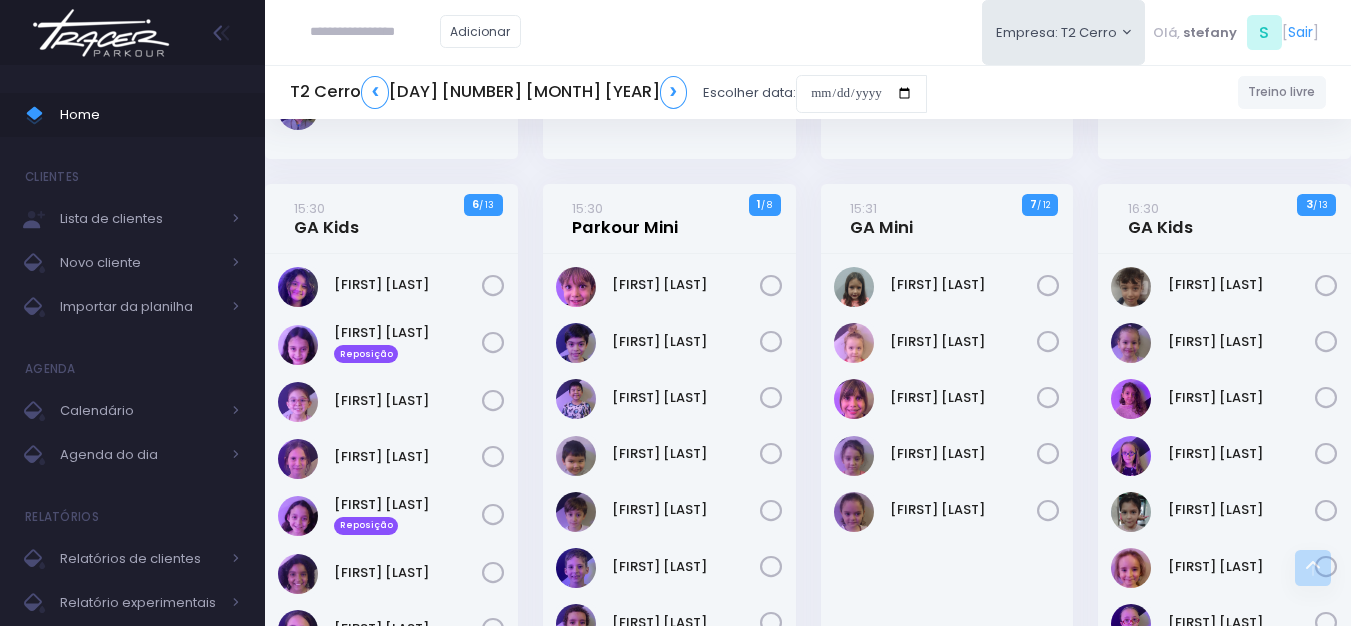 click on "15:30 Parkour Mini" at bounding box center [625, 218] 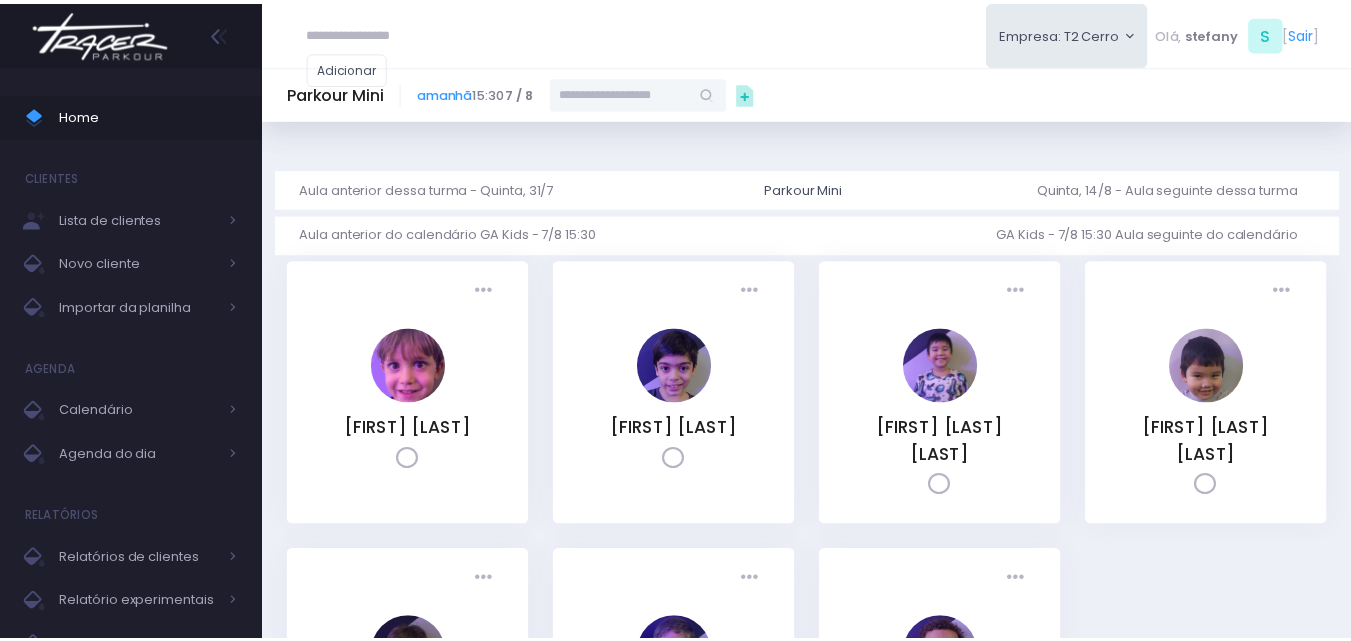 scroll, scrollTop: 0, scrollLeft: 0, axis: both 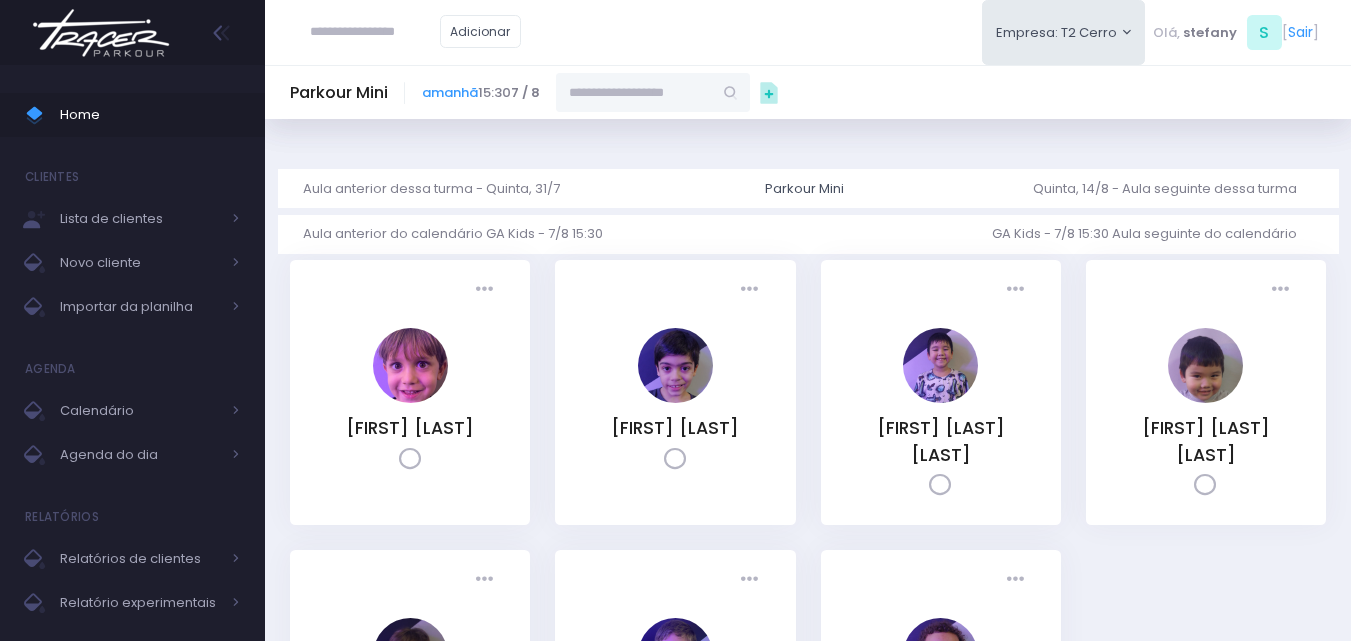 click at bounding box center (634, 92) 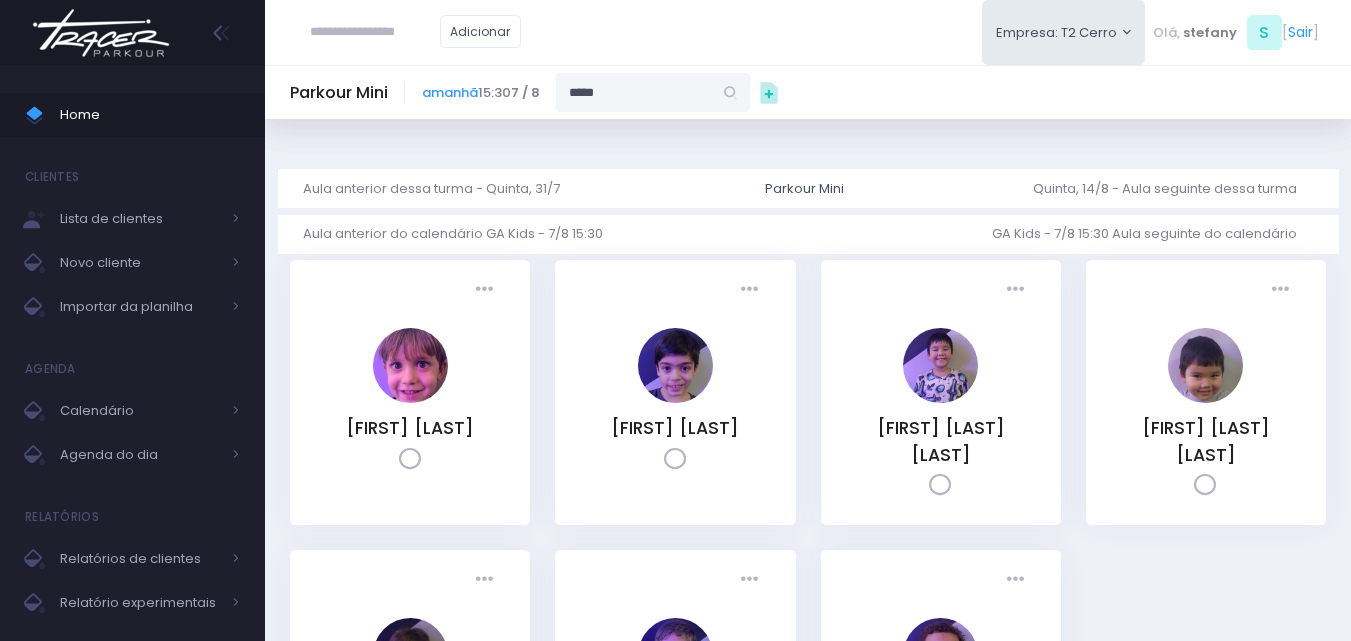 type on "*****" 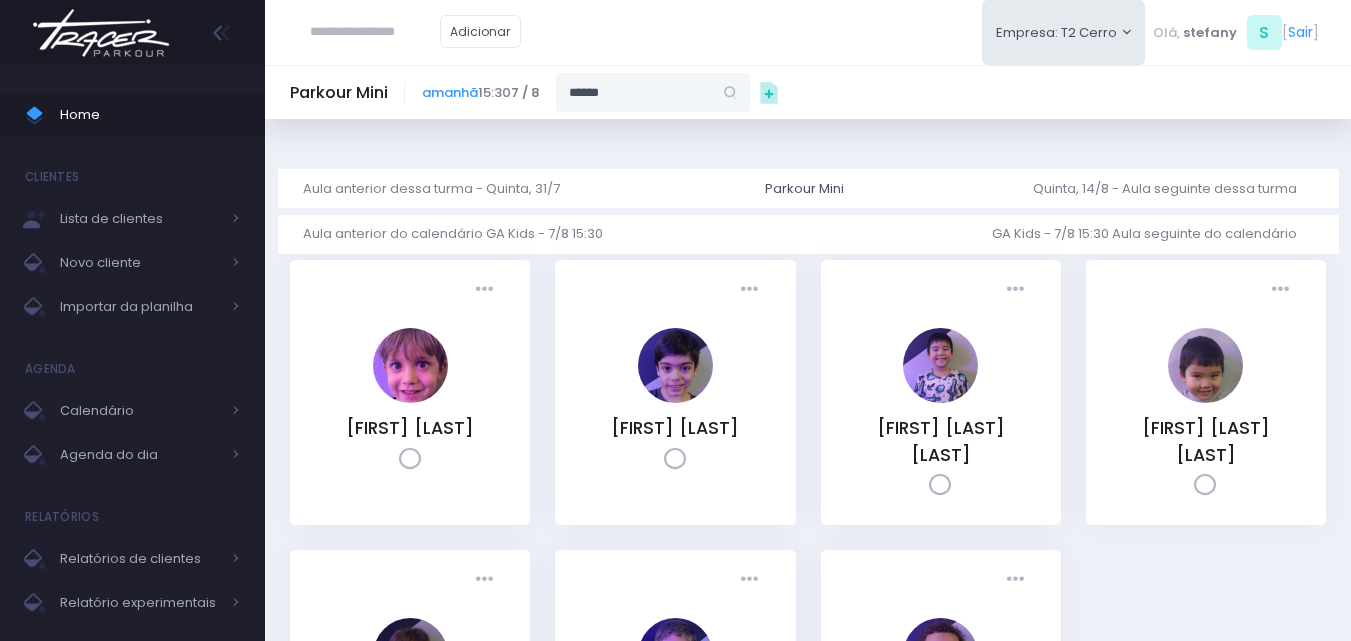 type on "**********" 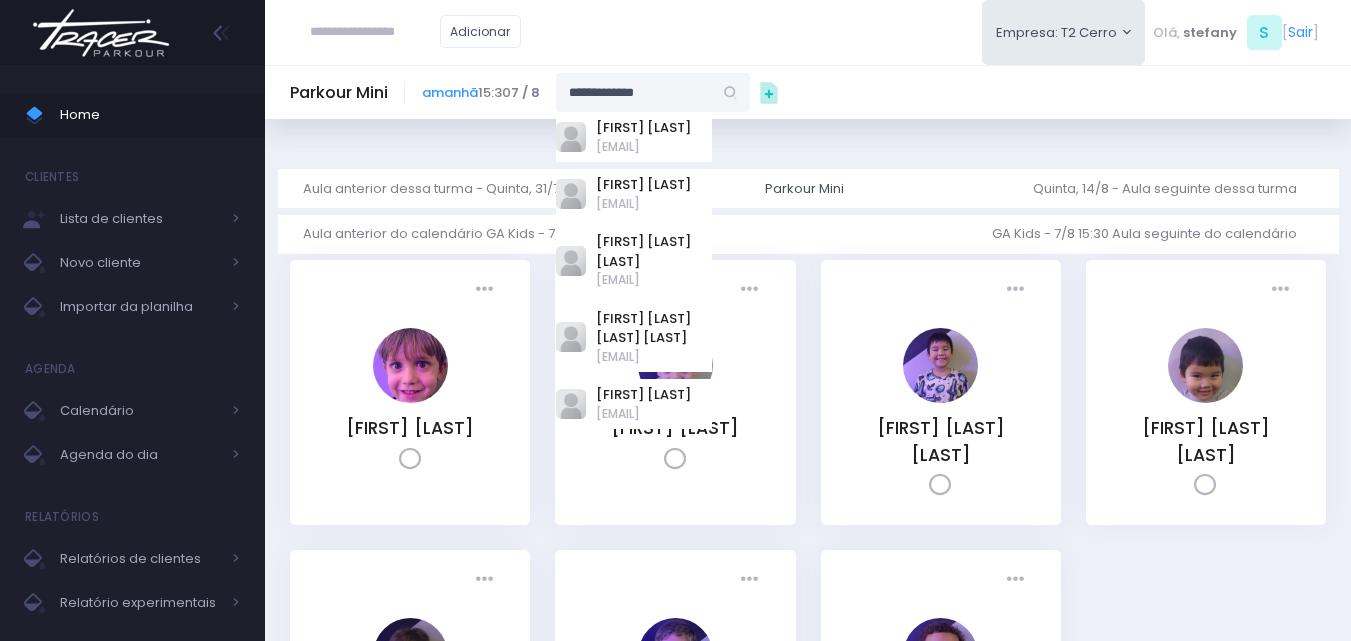 type on "*****" 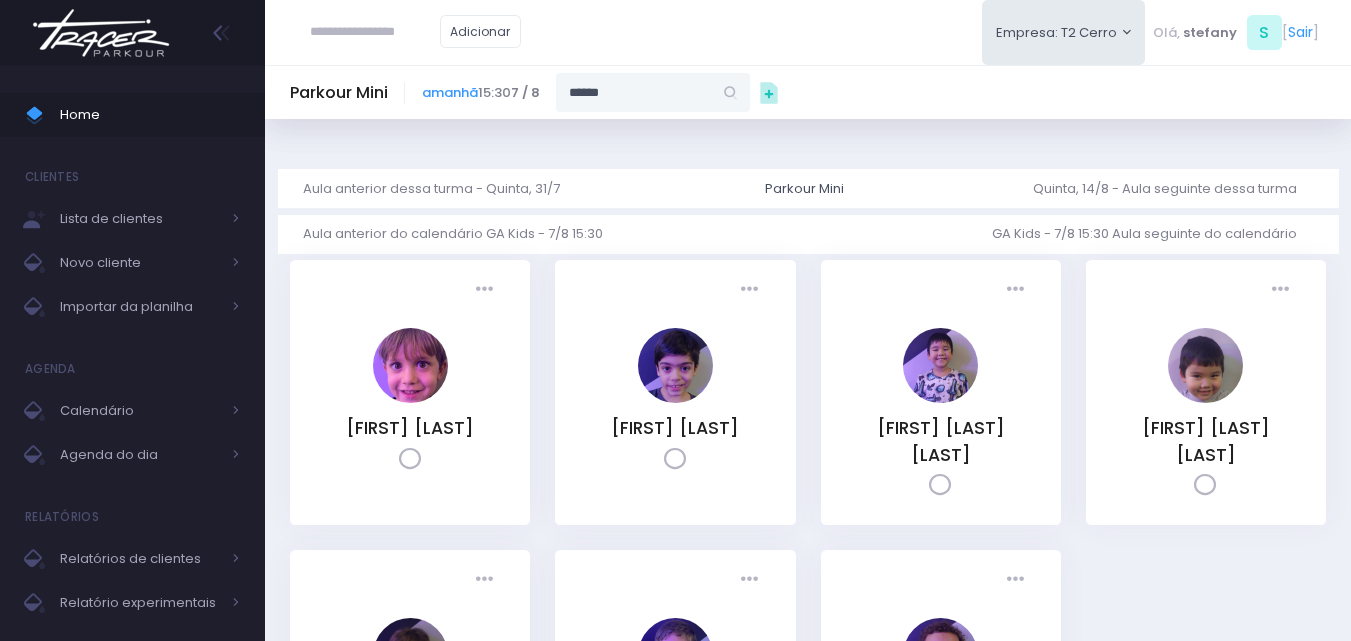 type on "**********" 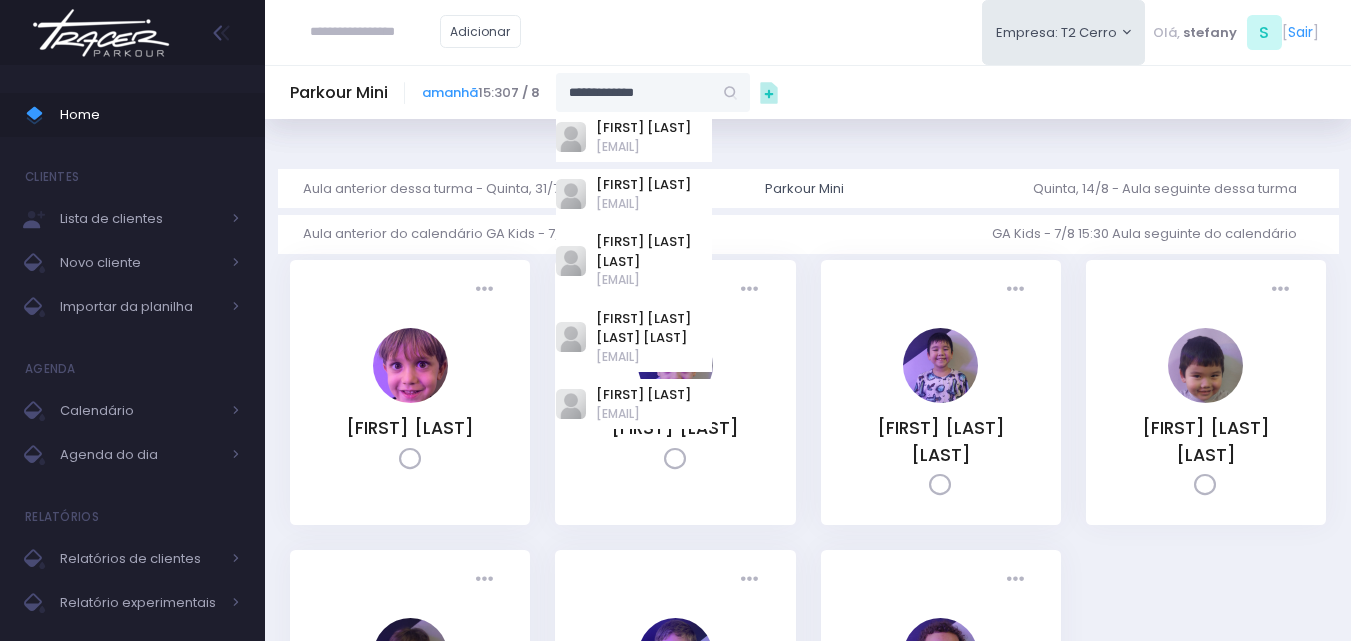 type 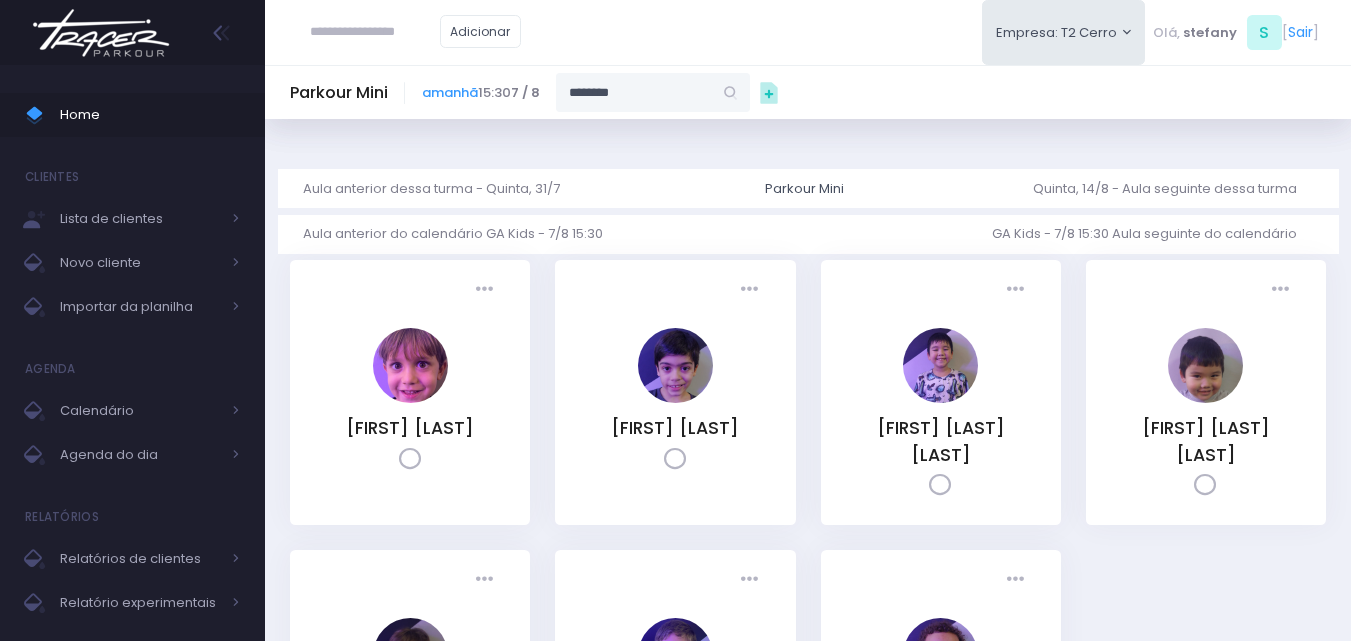 type on "*********" 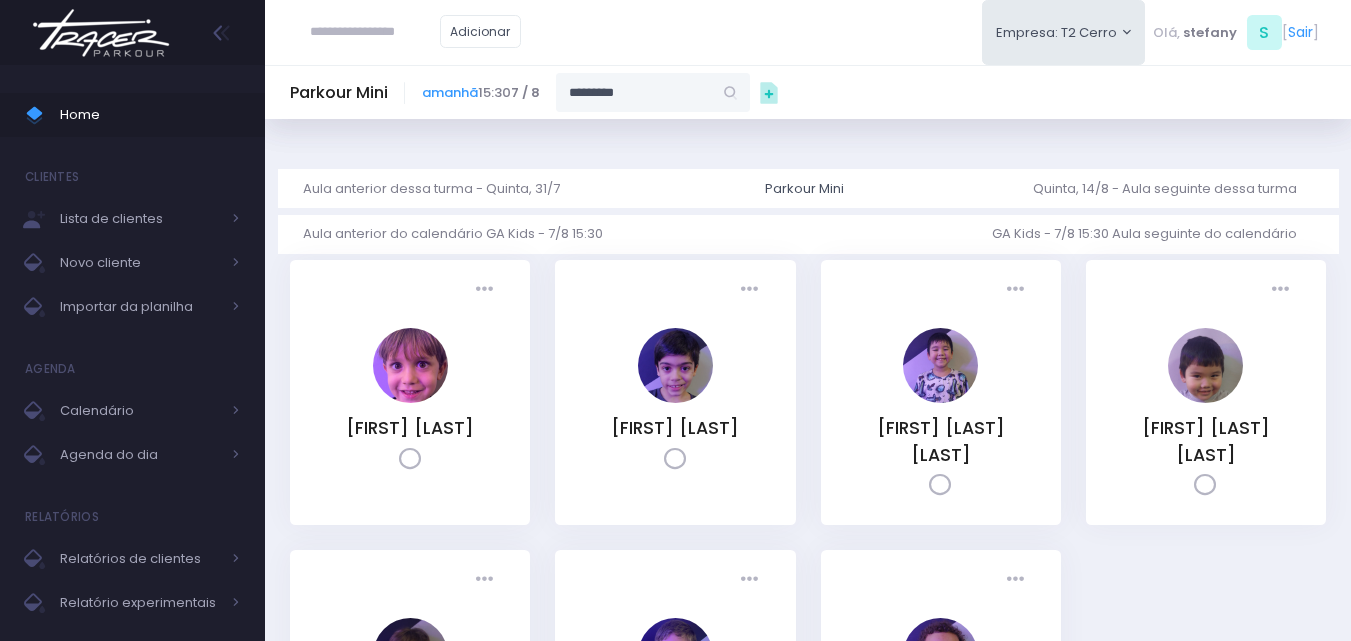 type on "**********" 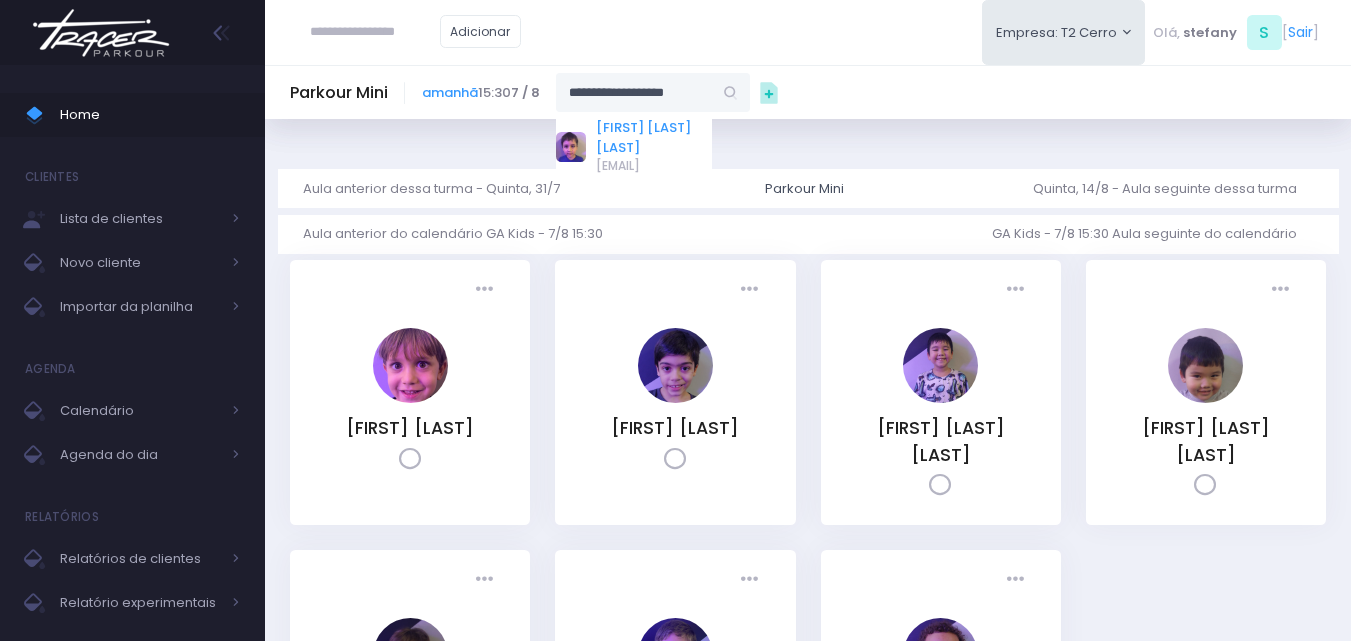 click on "[FIRST] [LAST] [LAST]" at bounding box center [654, 137] 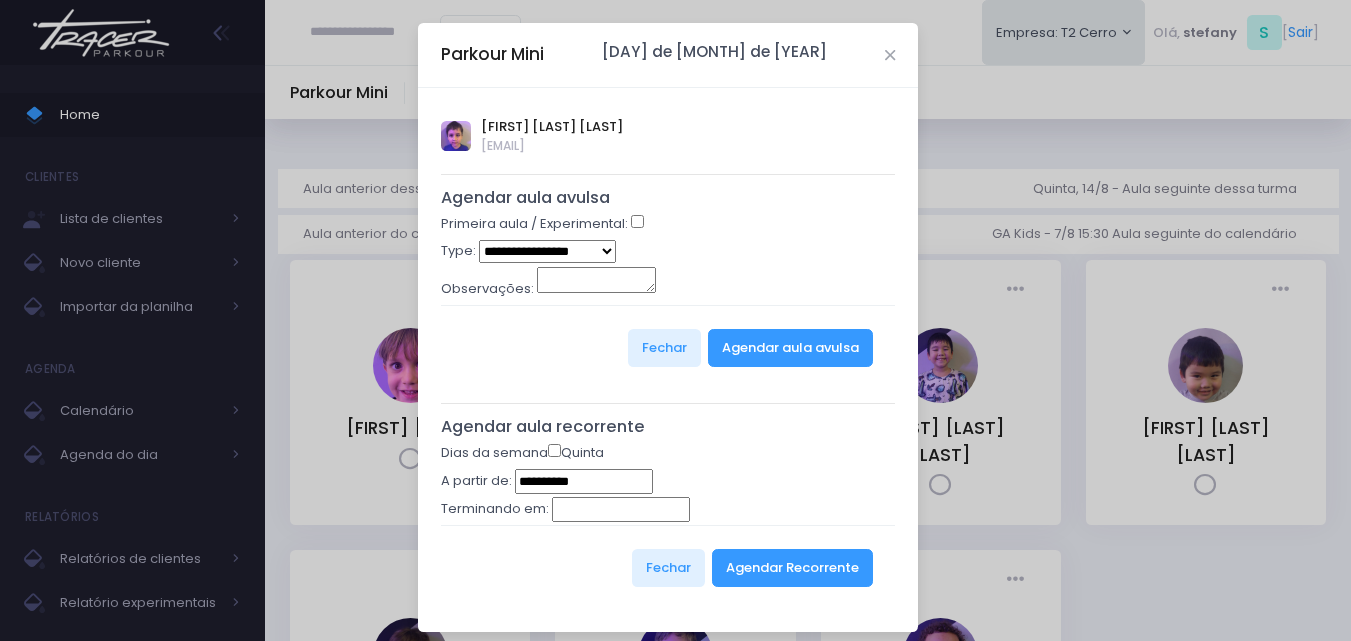 type on "**********" 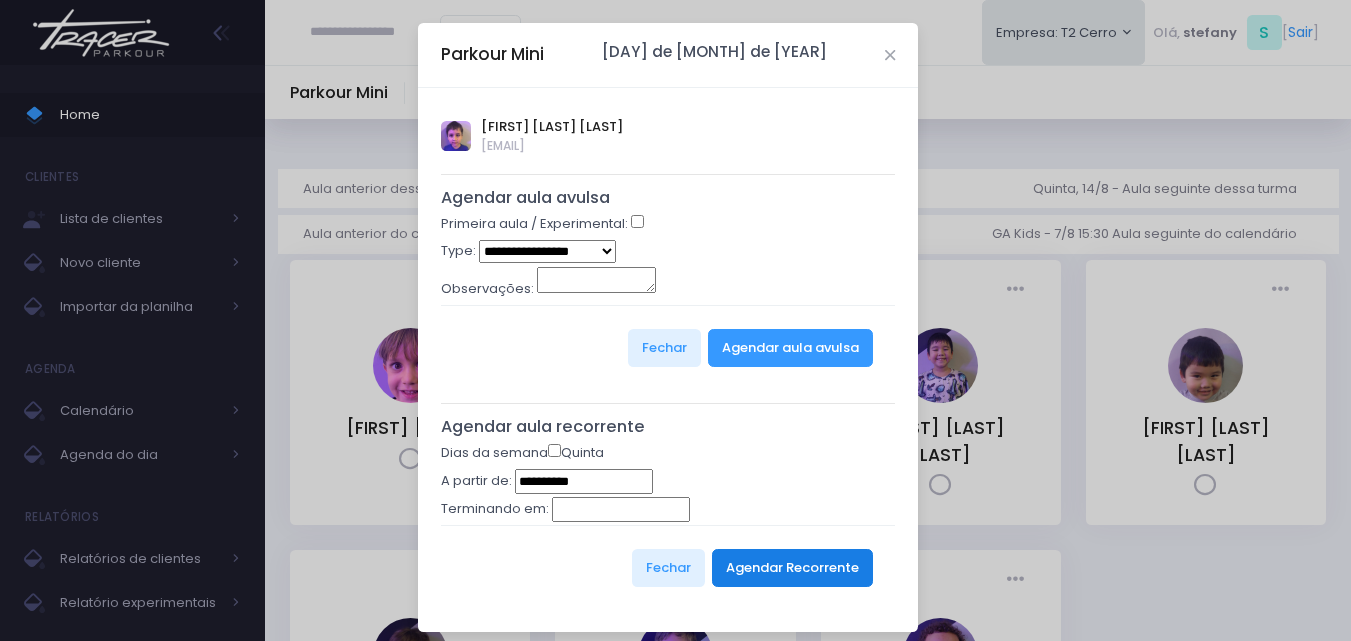 click on "Agendar Recorrente" at bounding box center [792, 568] 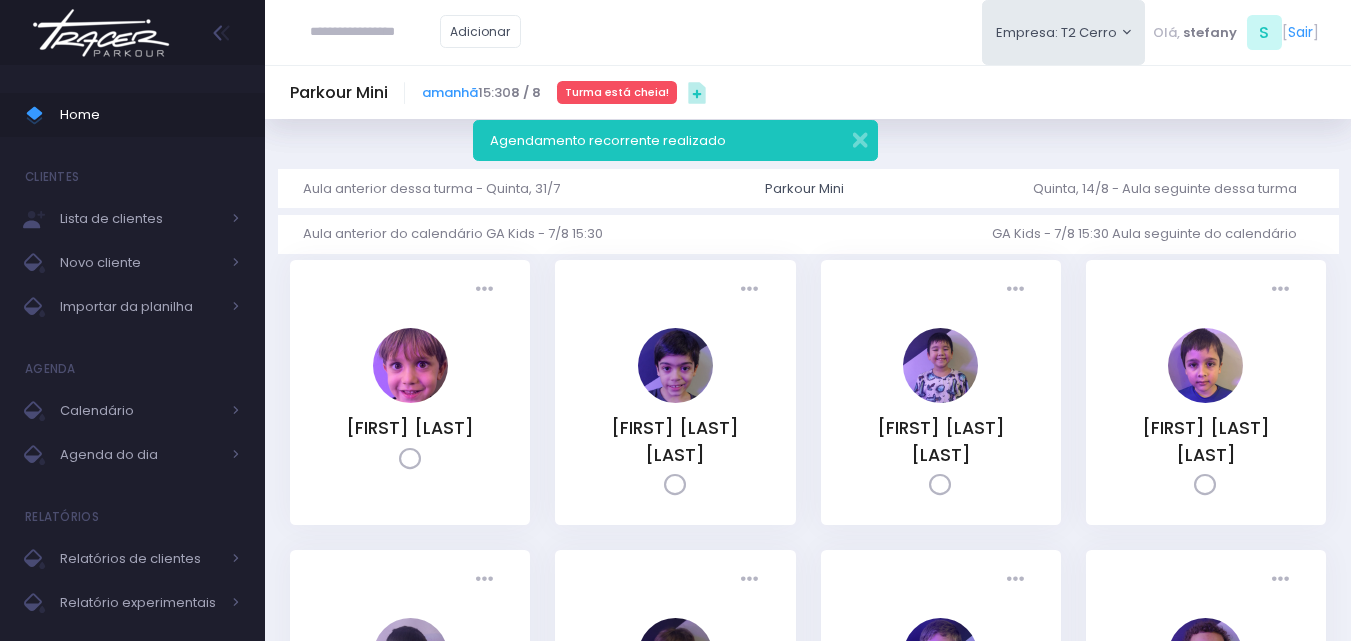 scroll, scrollTop: 0, scrollLeft: 0, axis: both 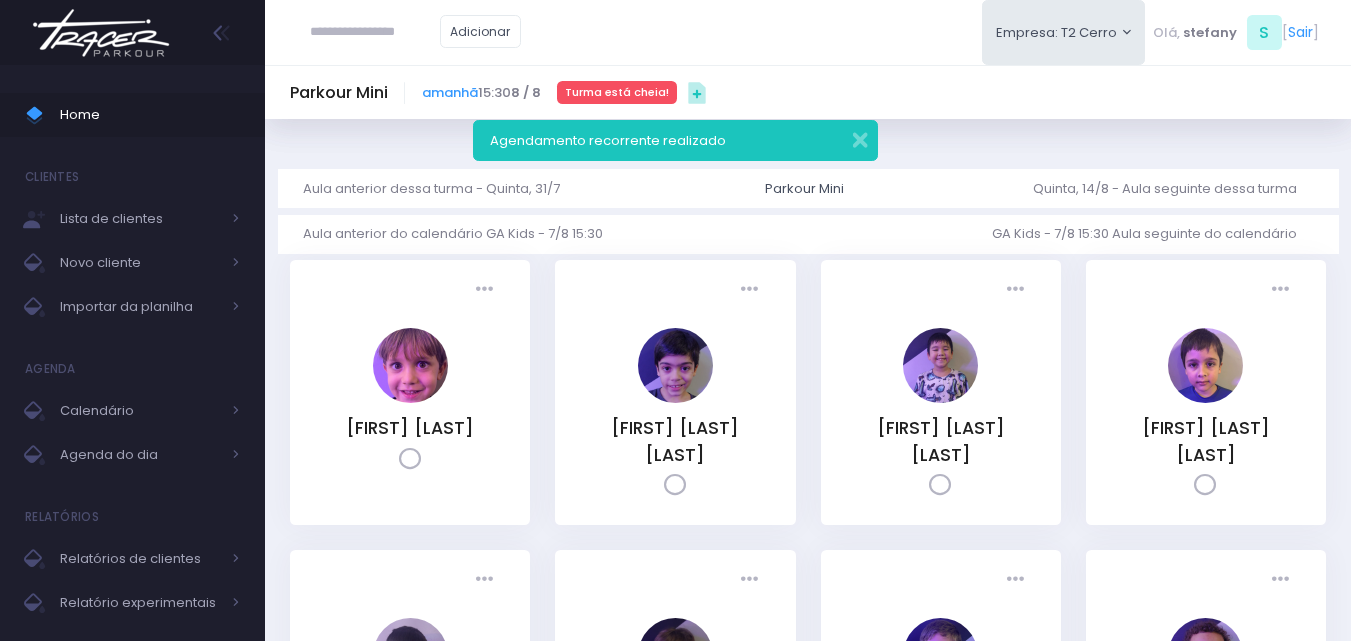 click at bounding box center [101, 33] 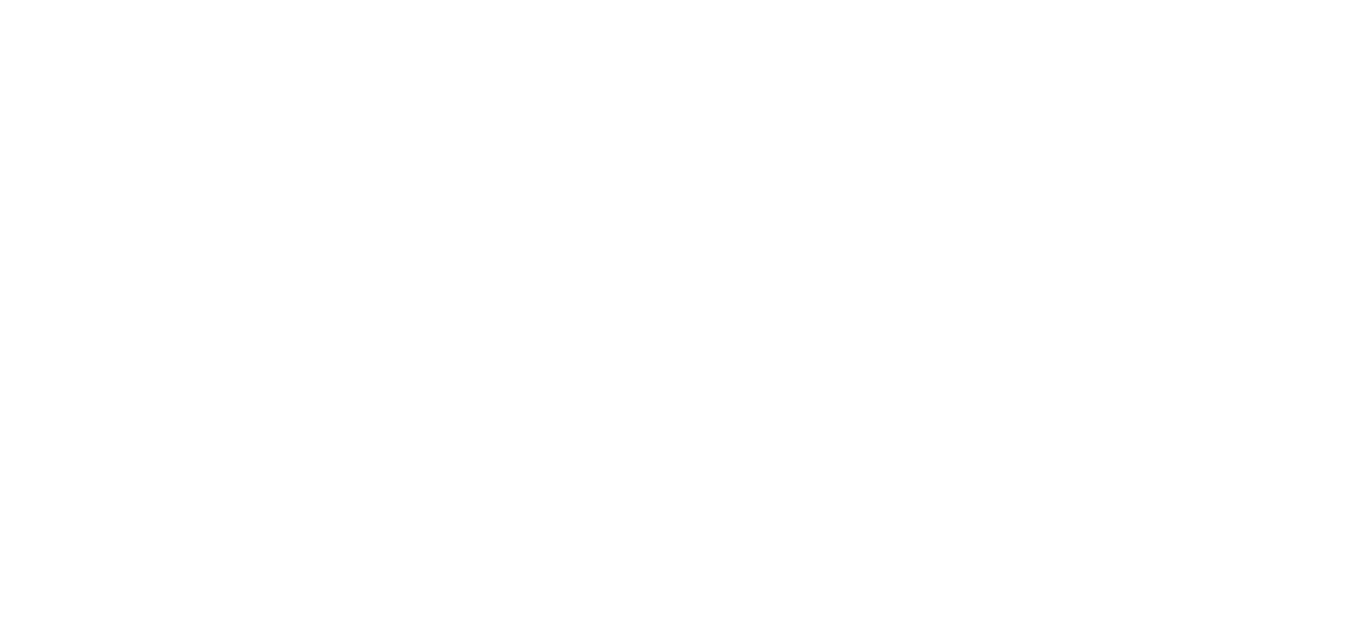 scroll, scrollTop: 0, scrollLeft: 0, axis: both 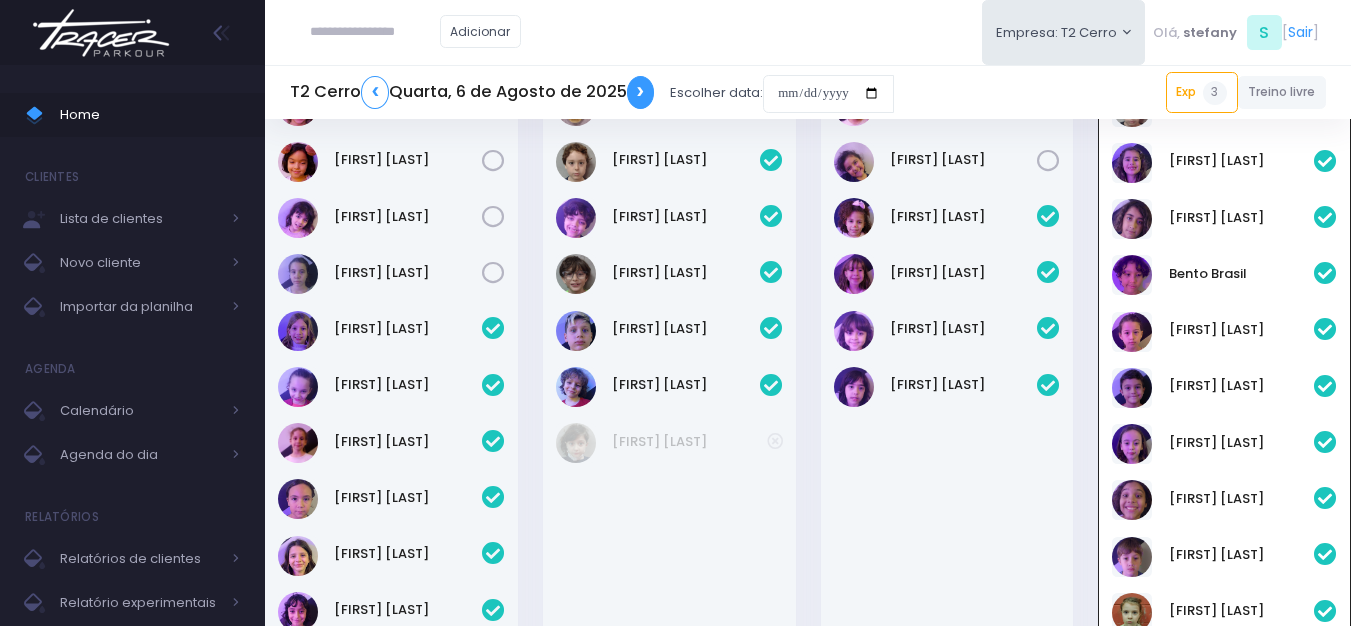 click on "❯" at bounding box center (641, 92) 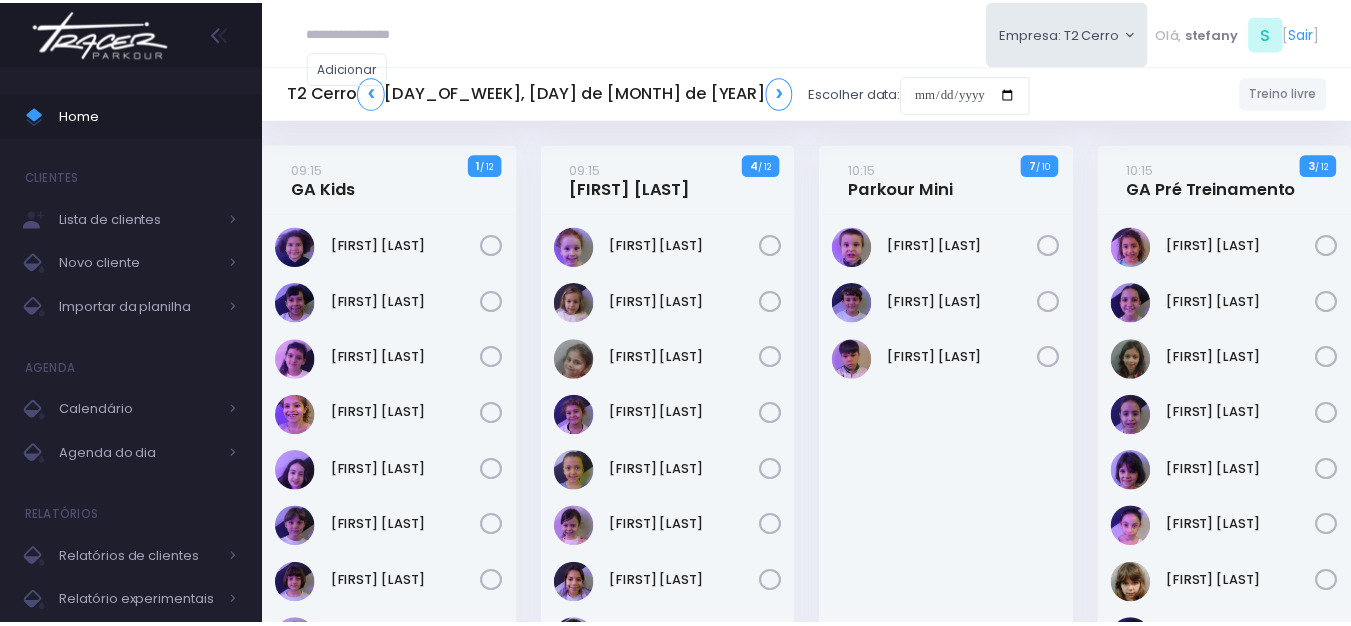 scroll, scrollTop: 0, scrollLeft: 0, axis: both 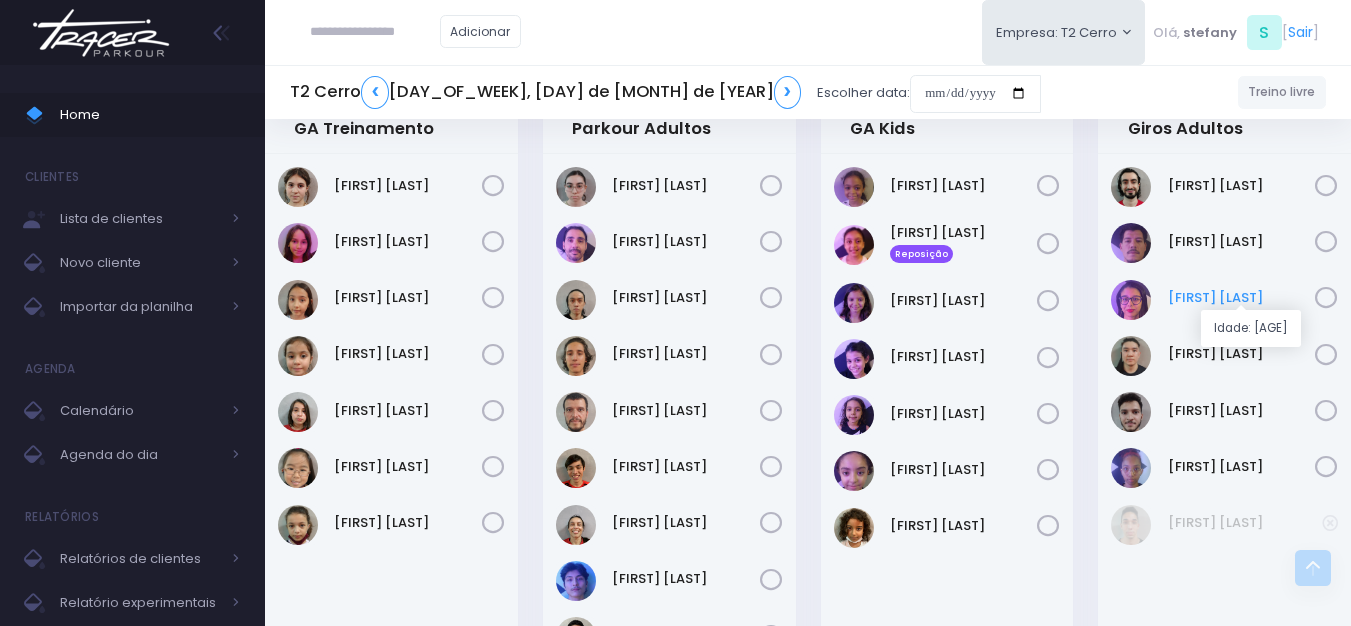 click on "Gabriella Gomes" at bounding box center [1242, 298] 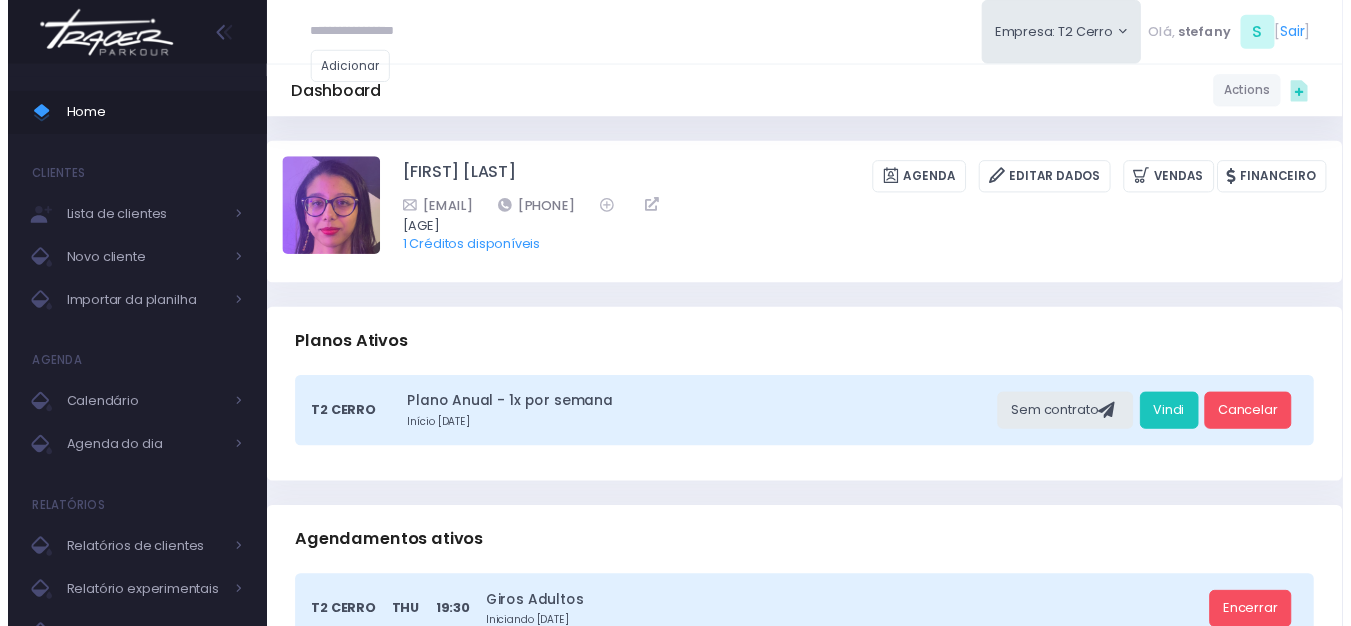 scroll, scrollTop: 0, scrollLeft: 0, axis: both 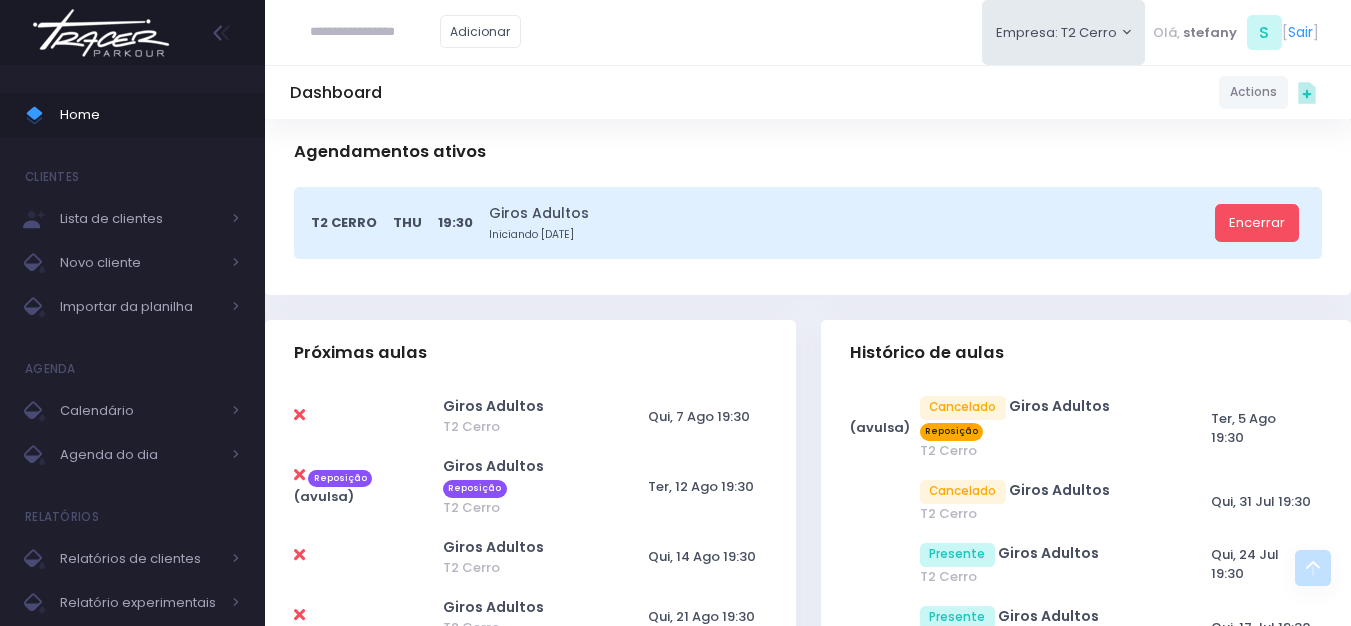 click at bounding box center (299, 415) 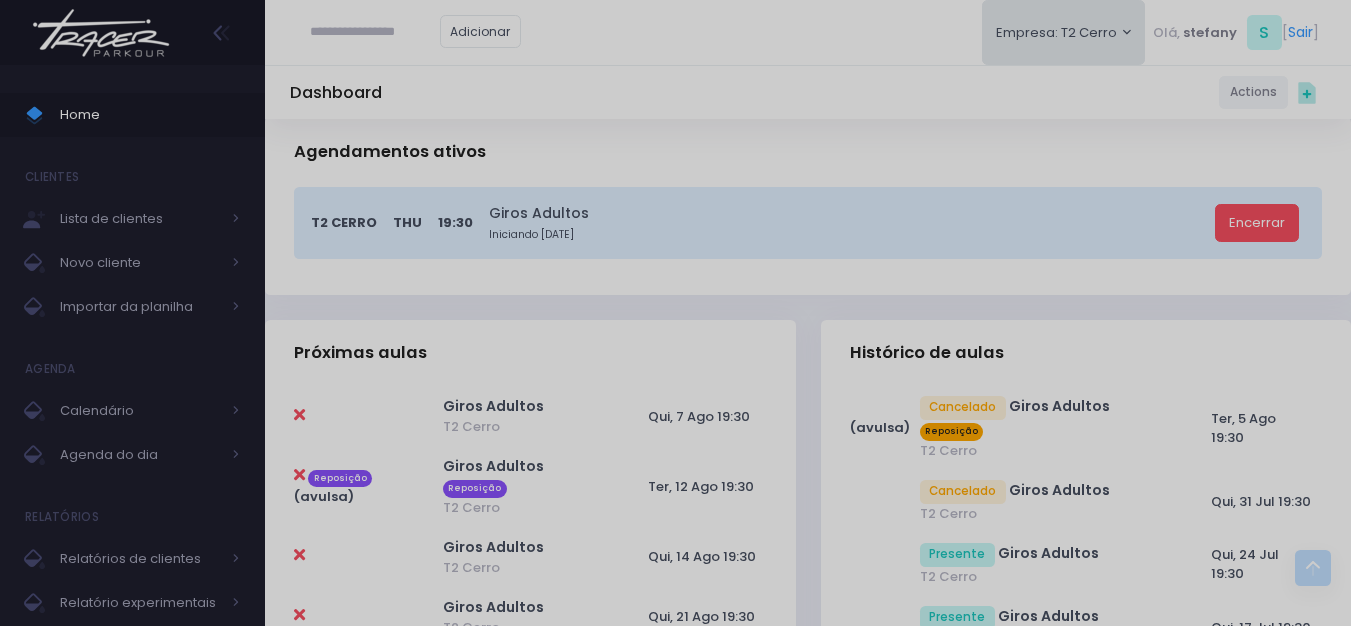 scroll, scrollTop: 0, scrollLeft: 0, axis: both 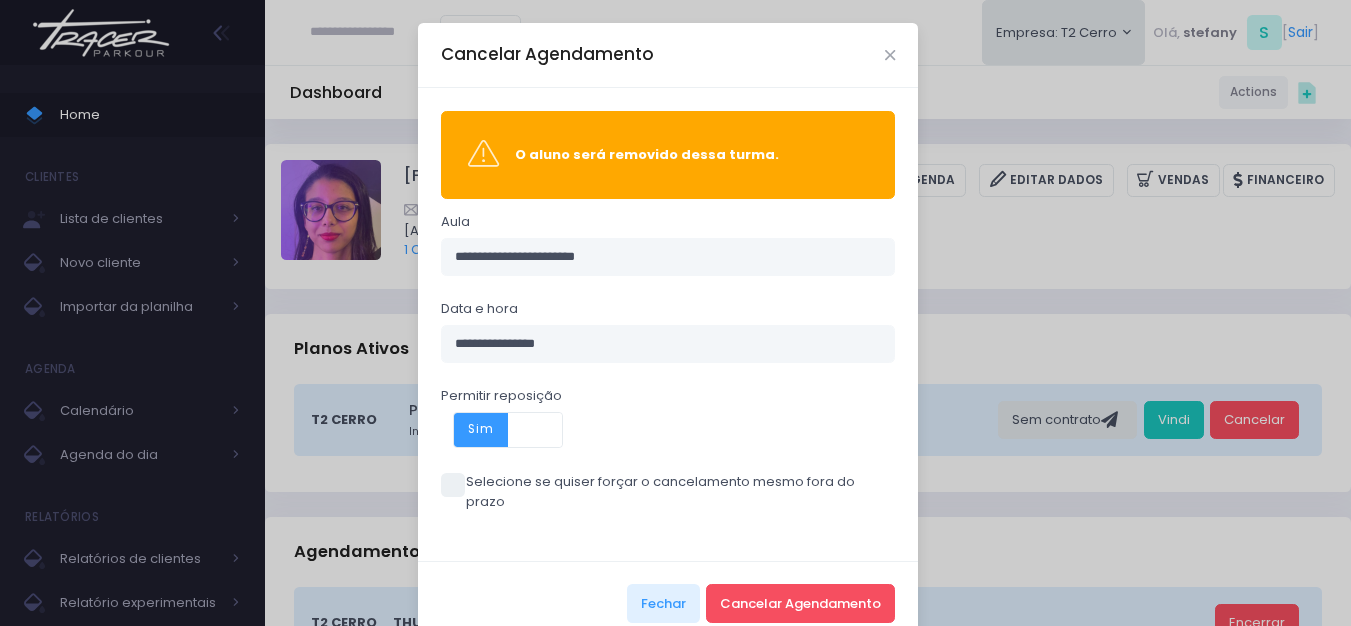 click at bounding box center [453, 485] 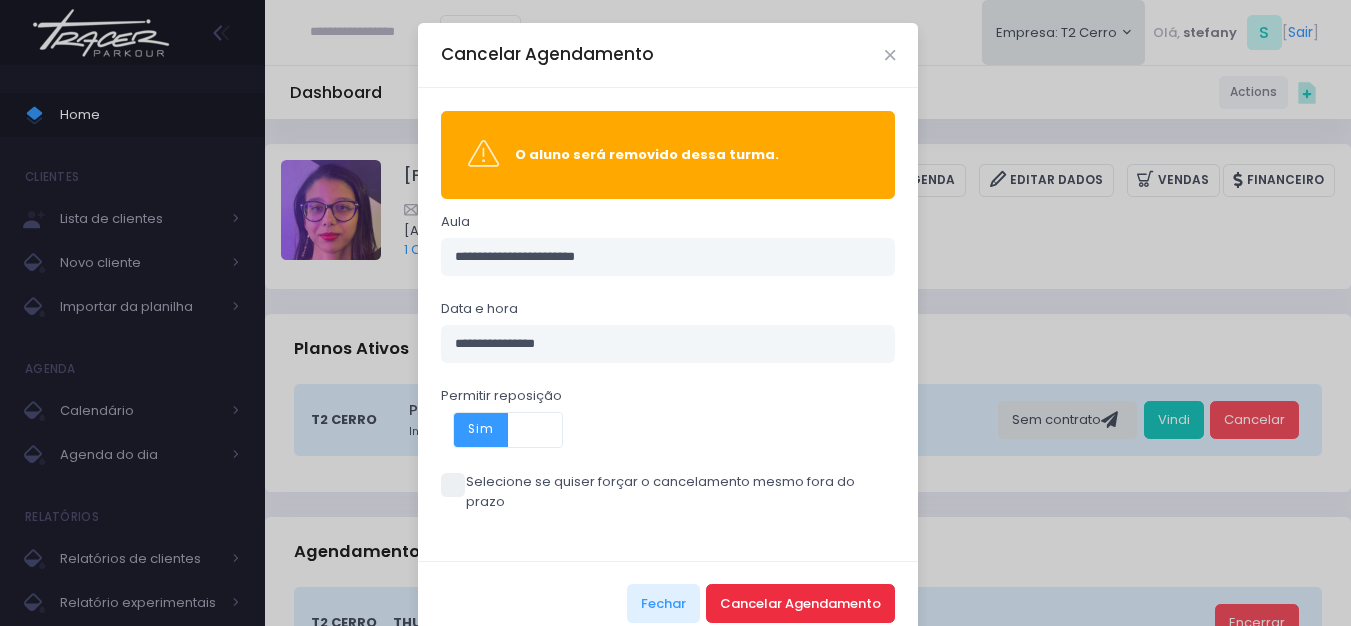 click on "Cancelar Agendamento" at bounding box center [800, 603] 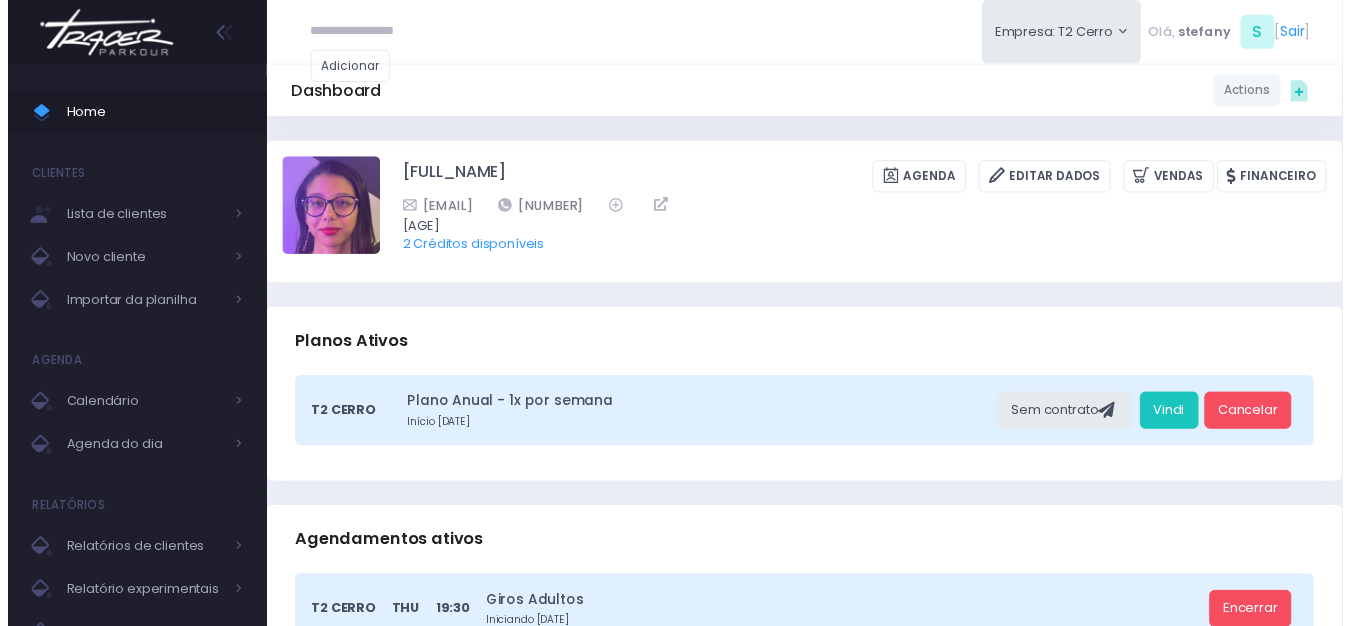 scroll, scrollTop: 0, scrollLeft: 0, axis: both 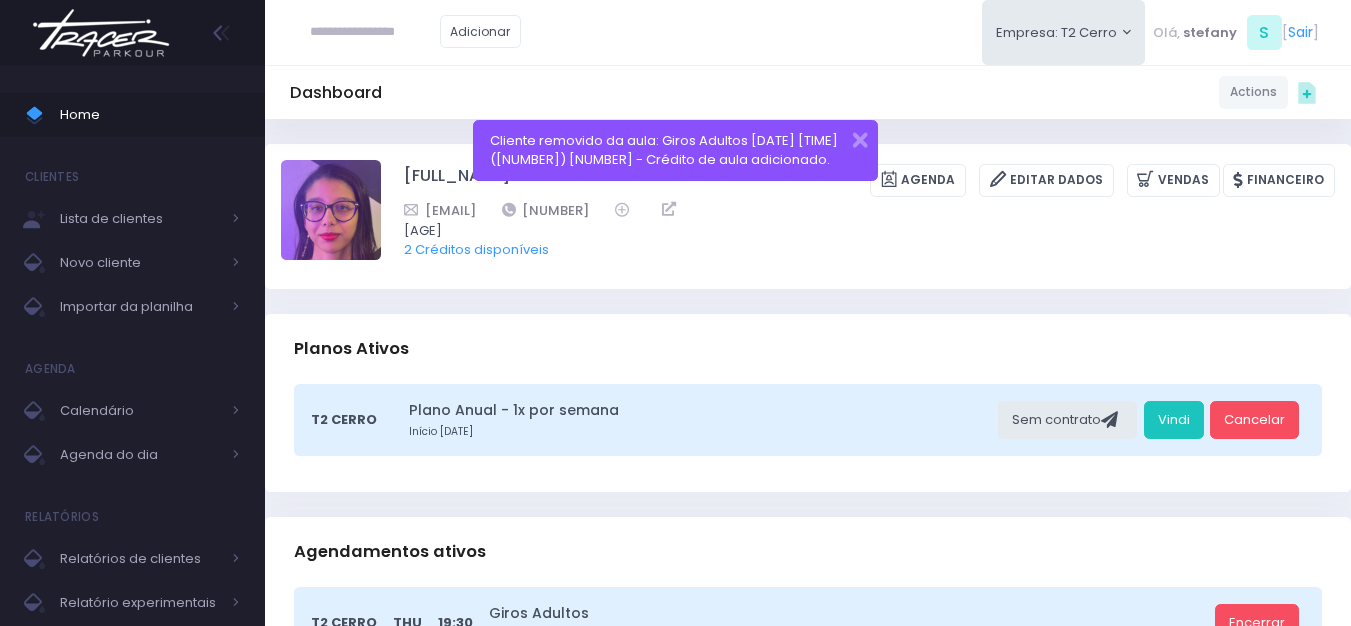 click at bounding box center [101, 33] 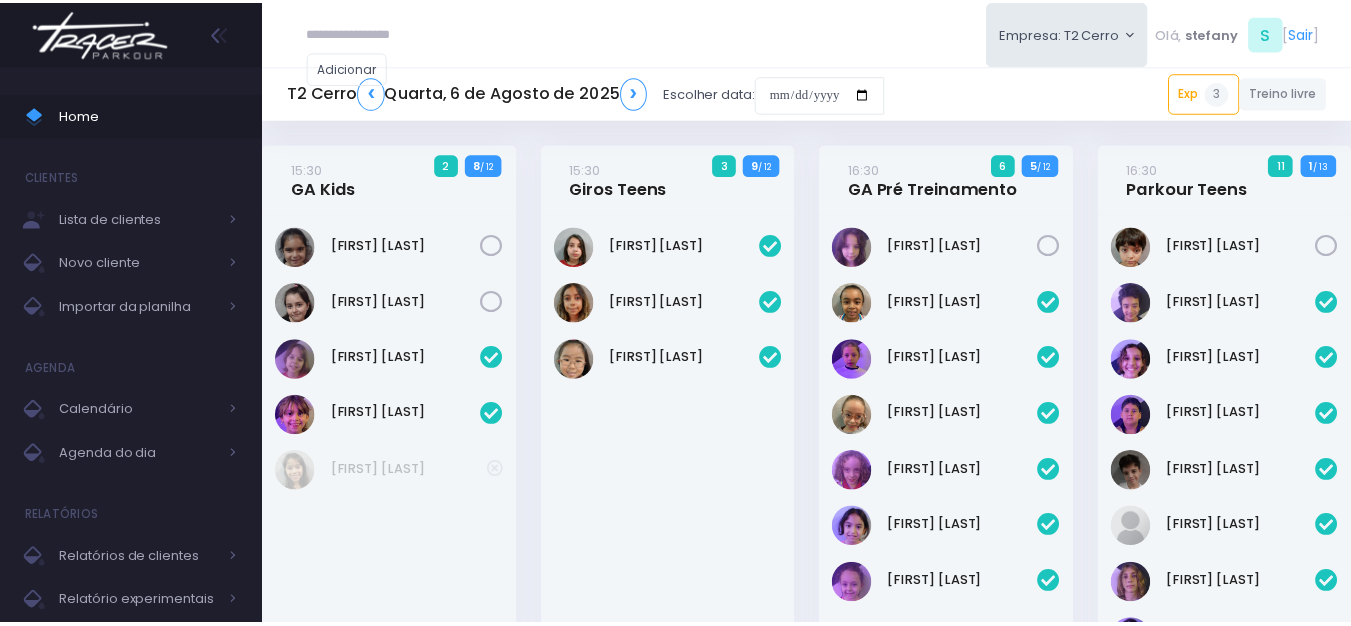 scroll, scrollTop: 0, scrollLeft: 0, axis: both 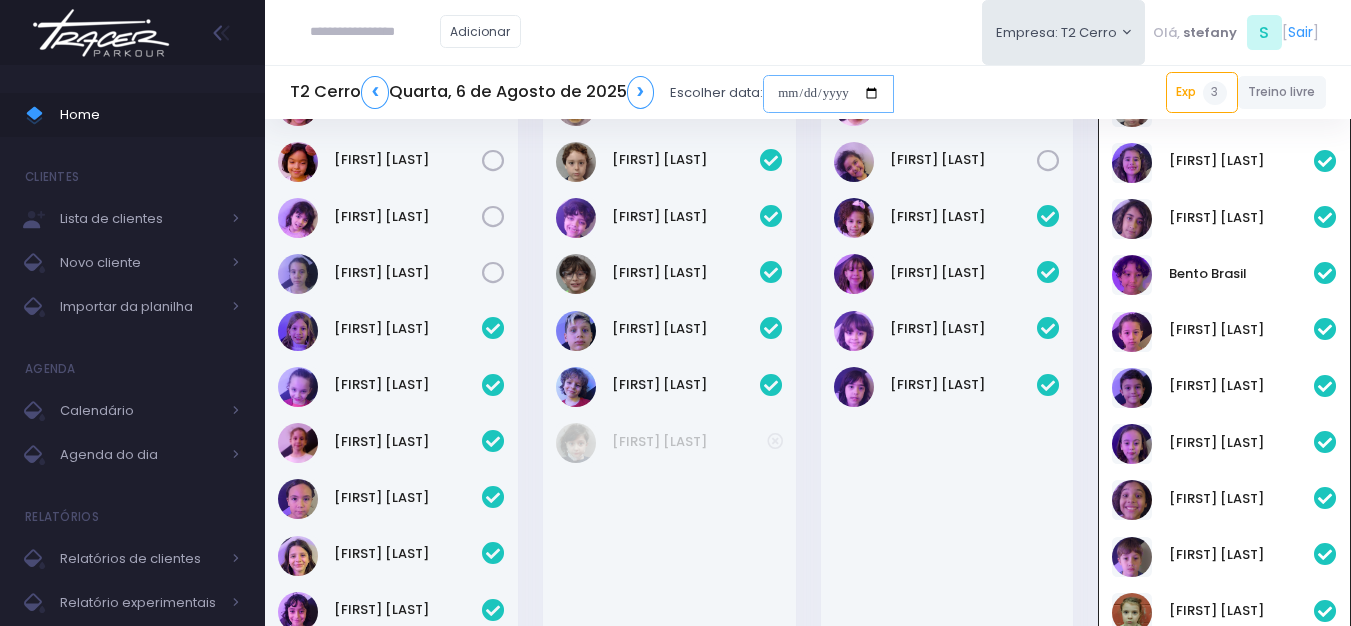 click at bounding box center [828, 94] 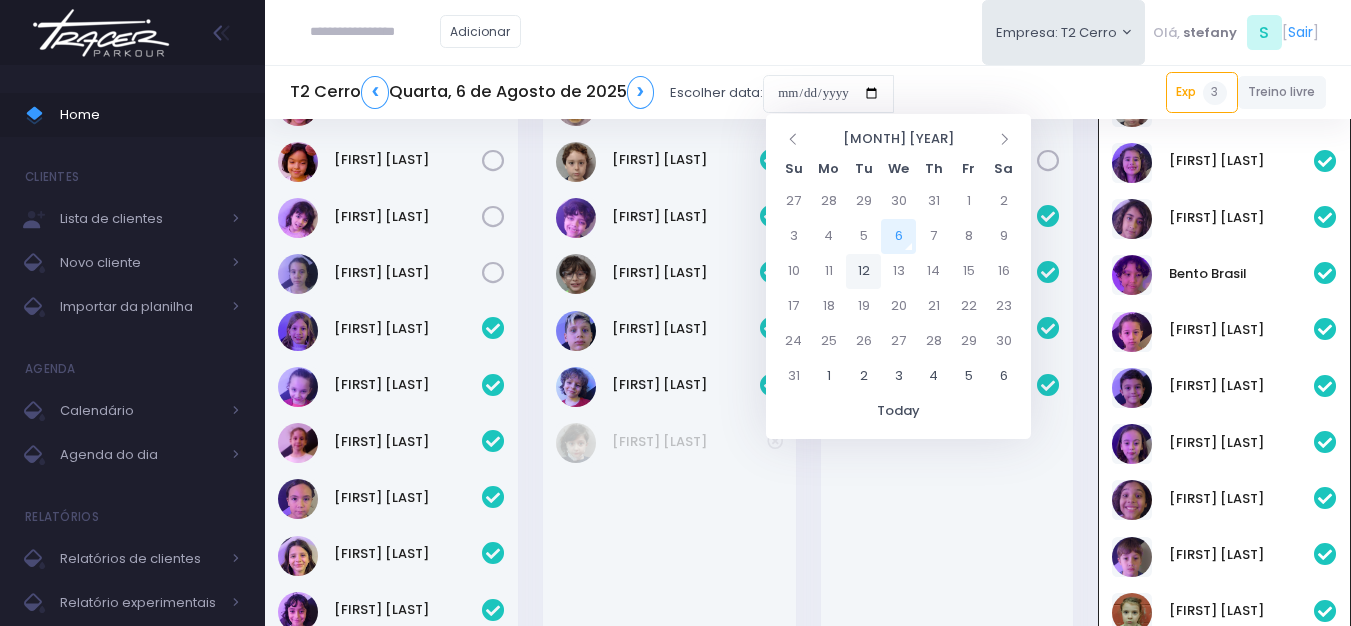 click on "12" at bounding box center [863, 271] 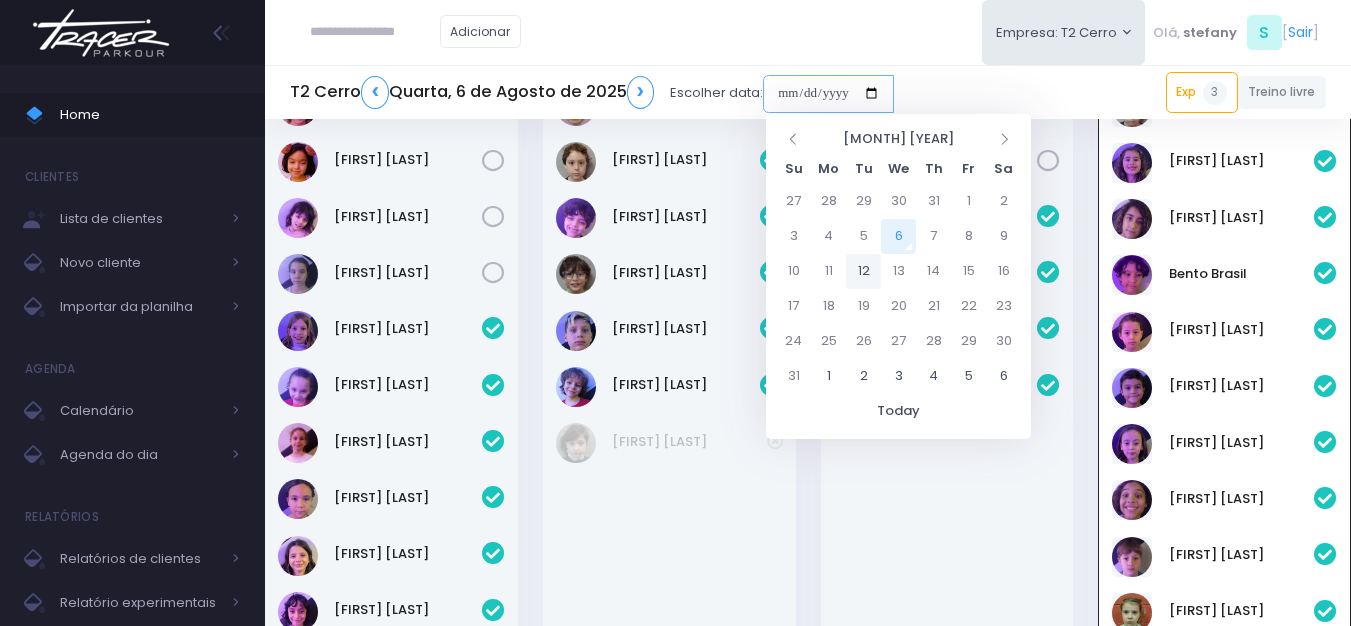 type on "**********" 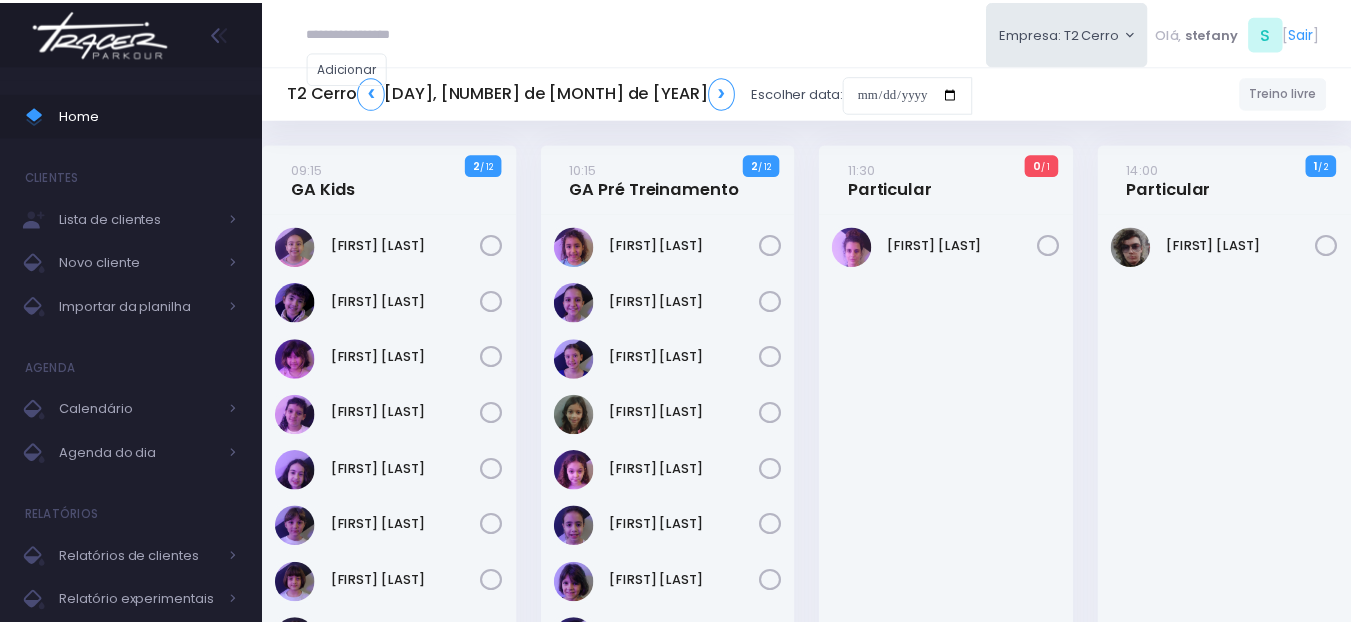 scroll, scrollTop: 0, scrollLeft: 0, axis: both 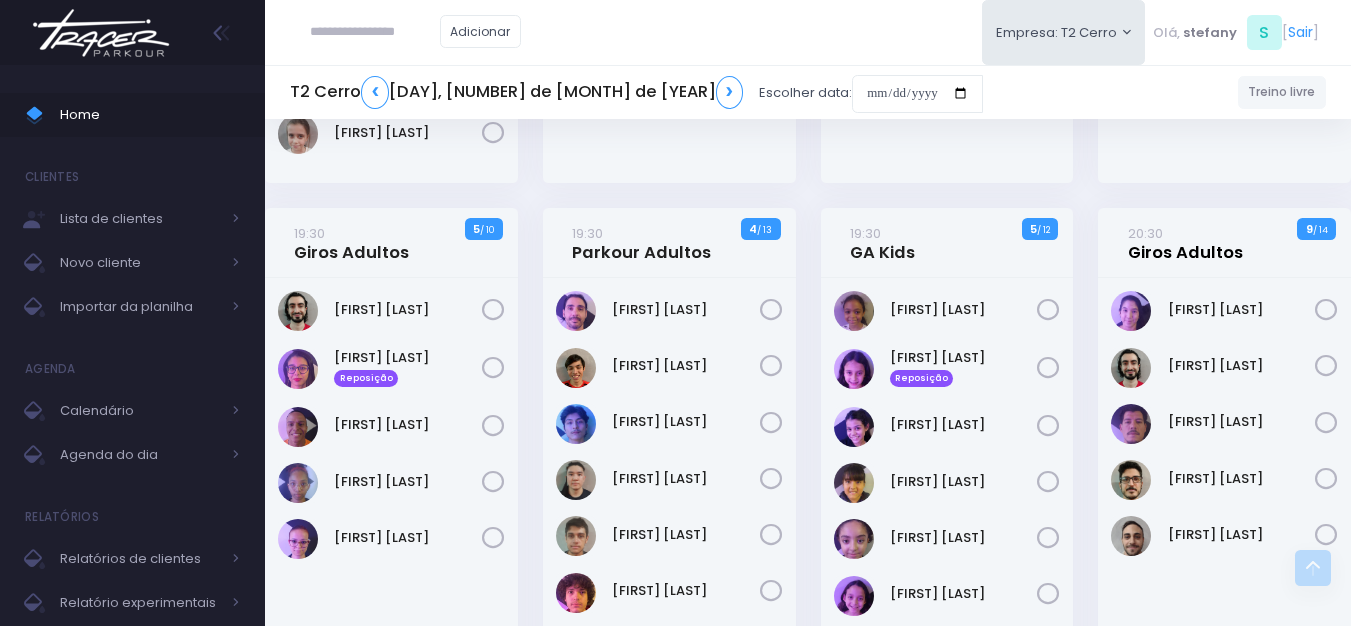 click on "20:30 Giros Adultos" at bounding box center [1185, 243] 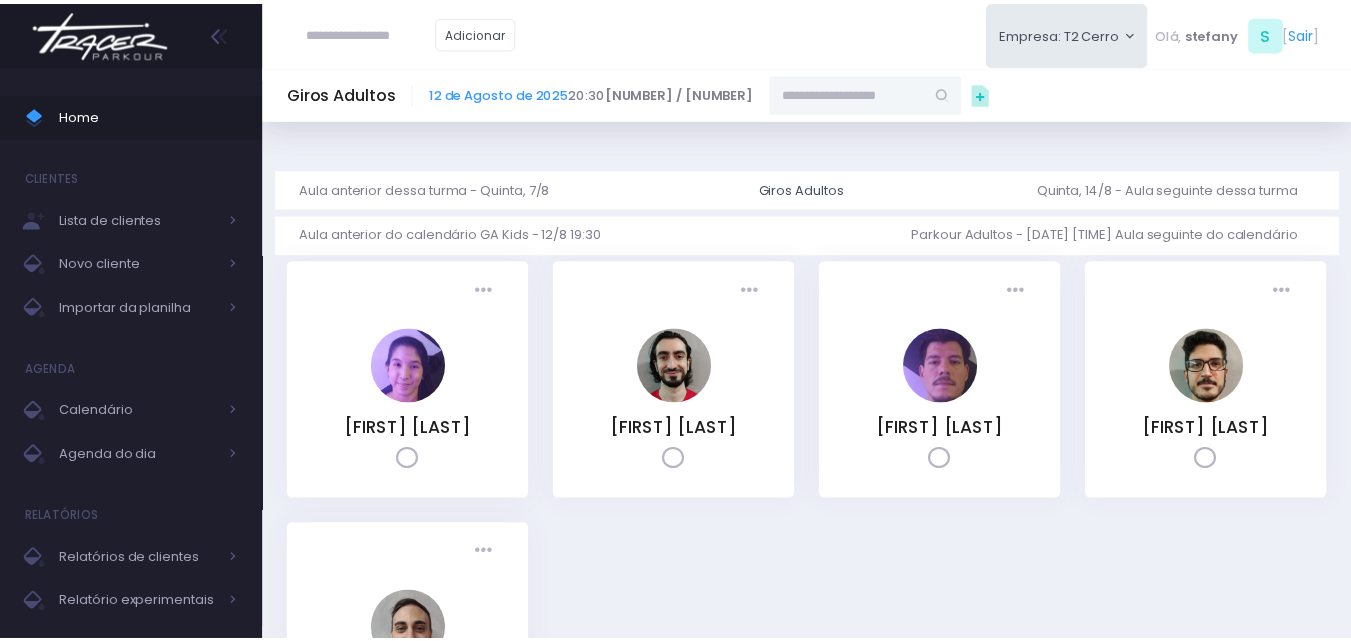 scroll, scrollTop: 0, scrollLeft: 0, axis: both 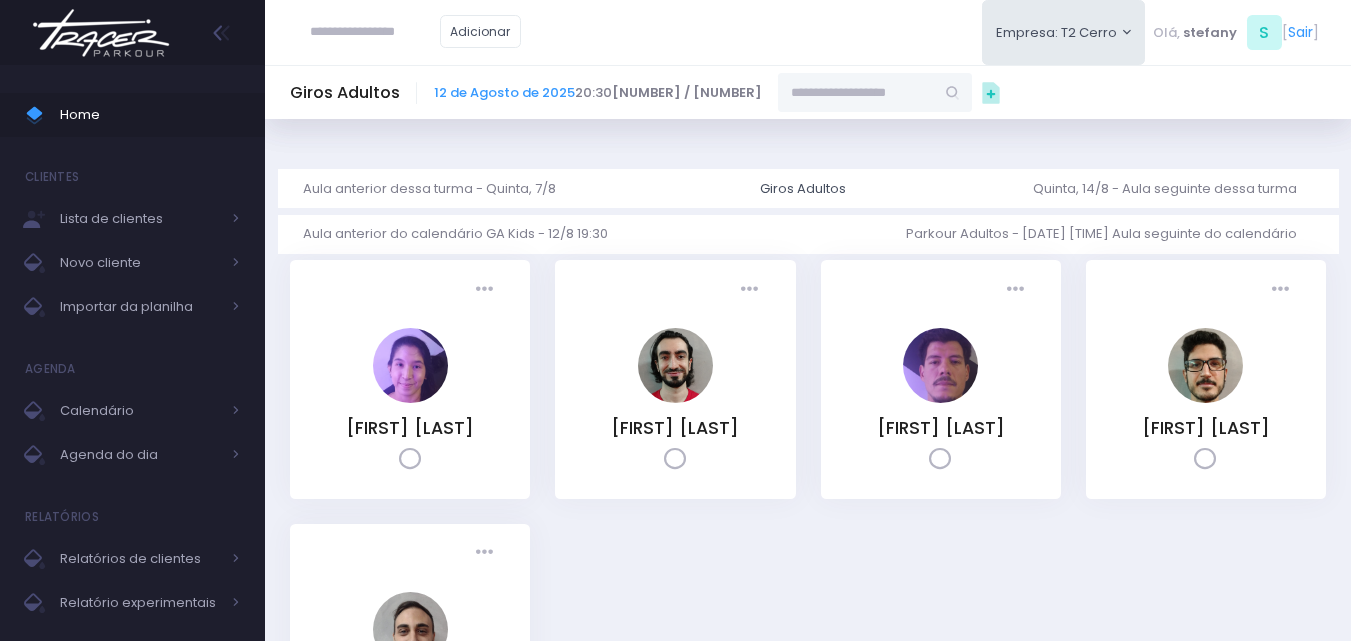 click at bounding box center [856, 92] 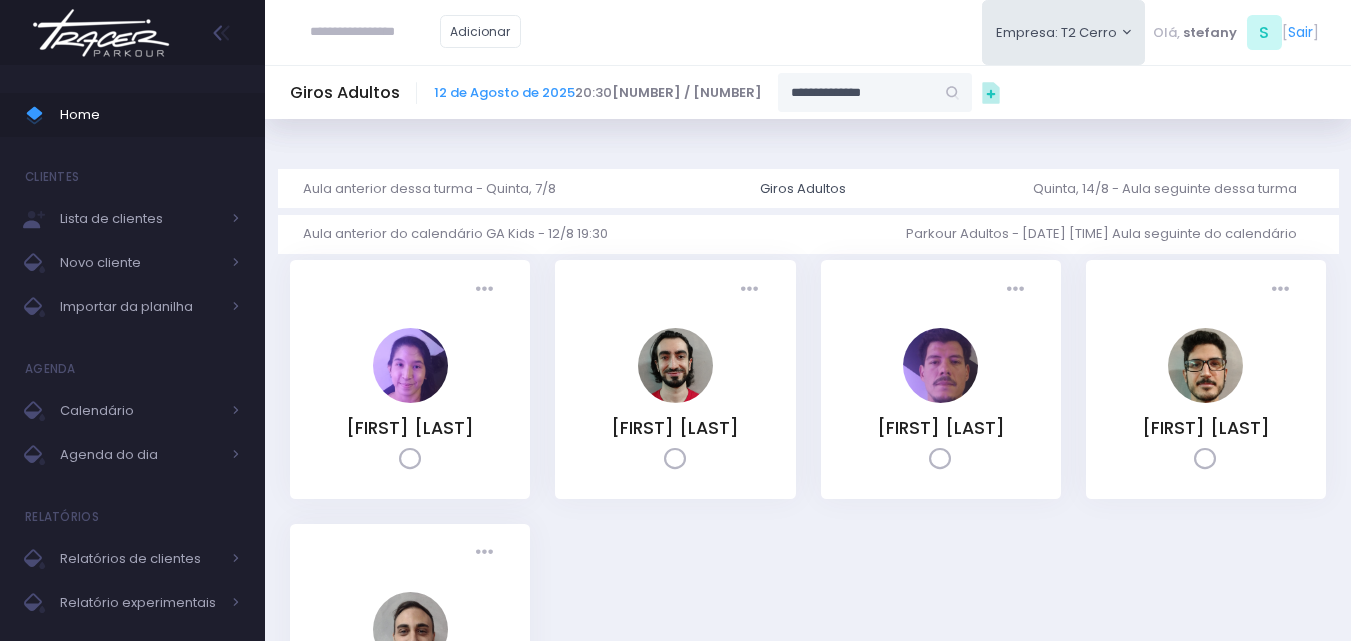 type on "**********" 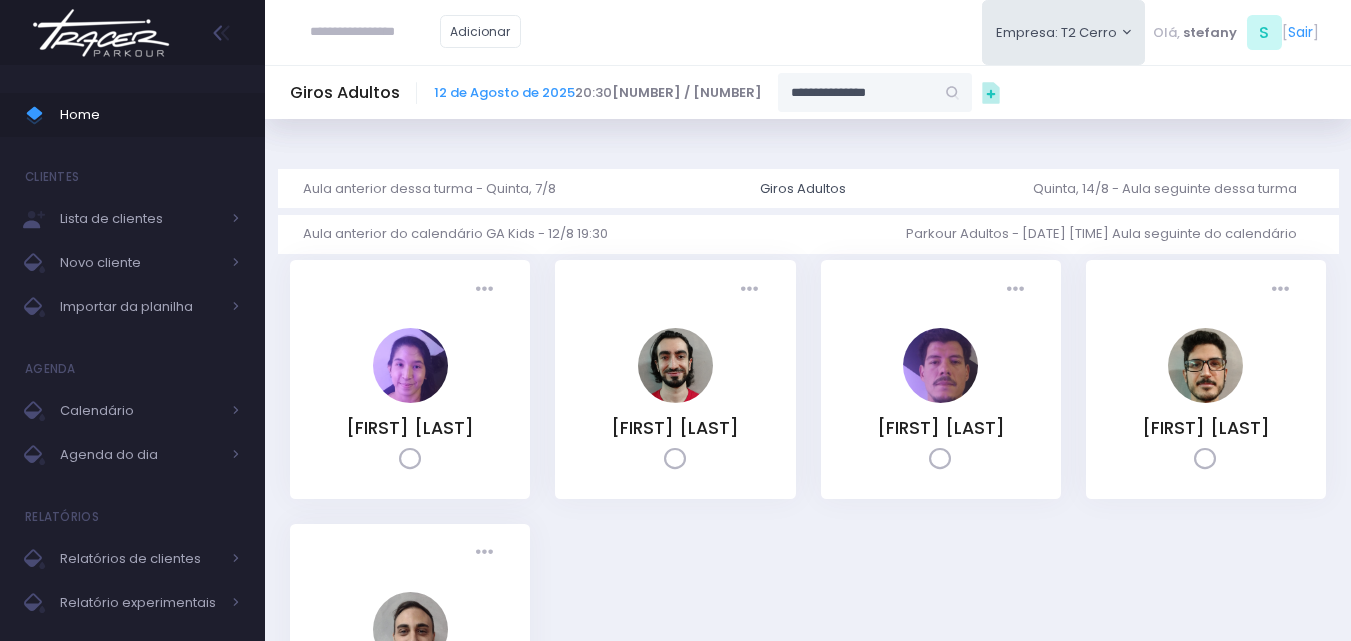 type on "**********" 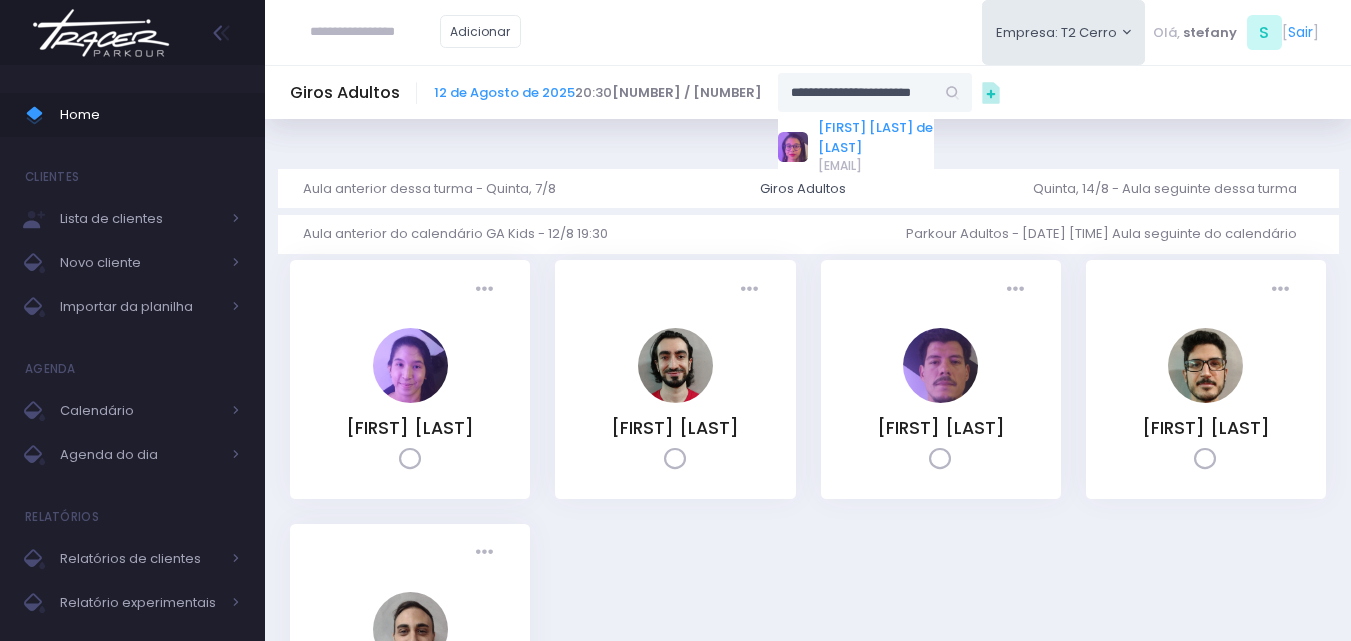 click on "Gabriella Gomes de Melo" at bounding box center (876, 137) 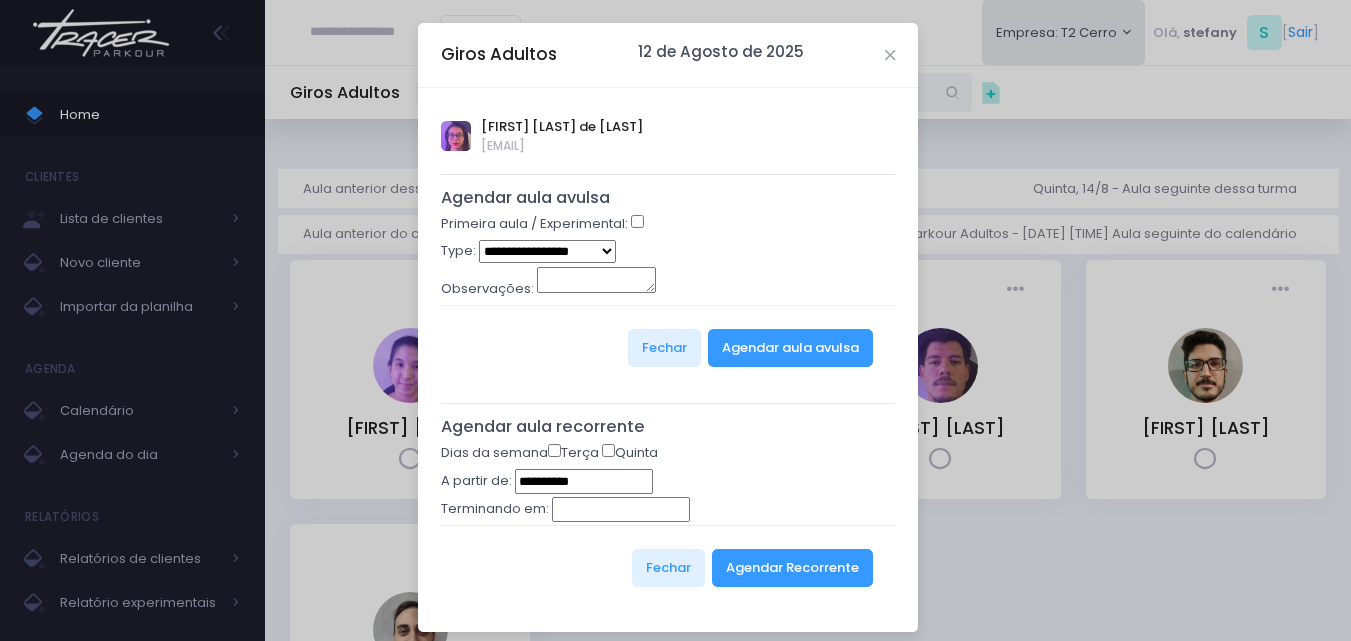 type on "**********" 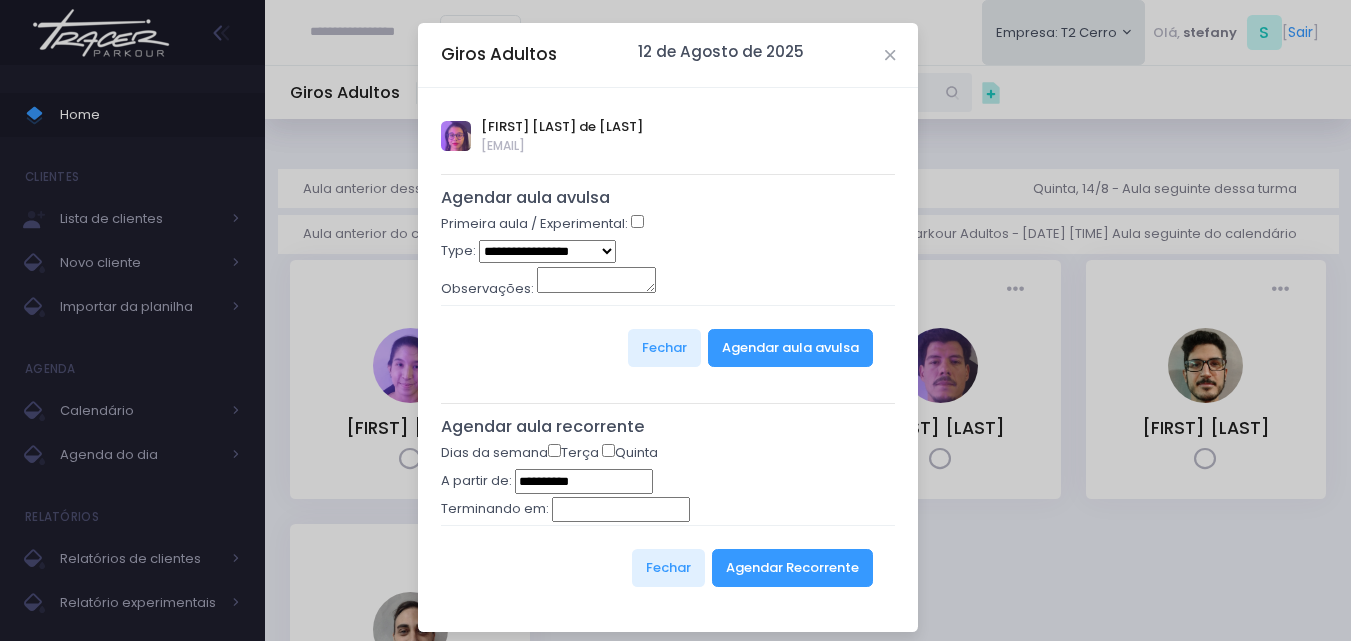click on "**********" at bounding box center [547, 251] 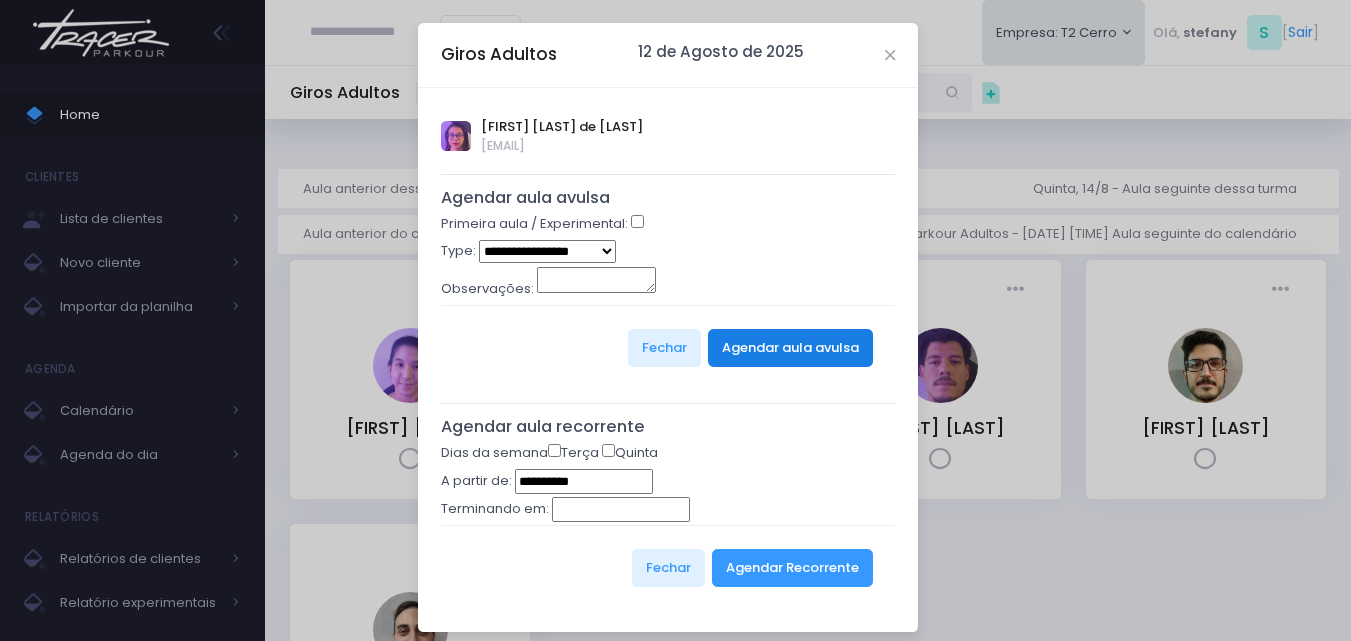 click on "Agendar aula avulsa" at bounding box center [790, 348] 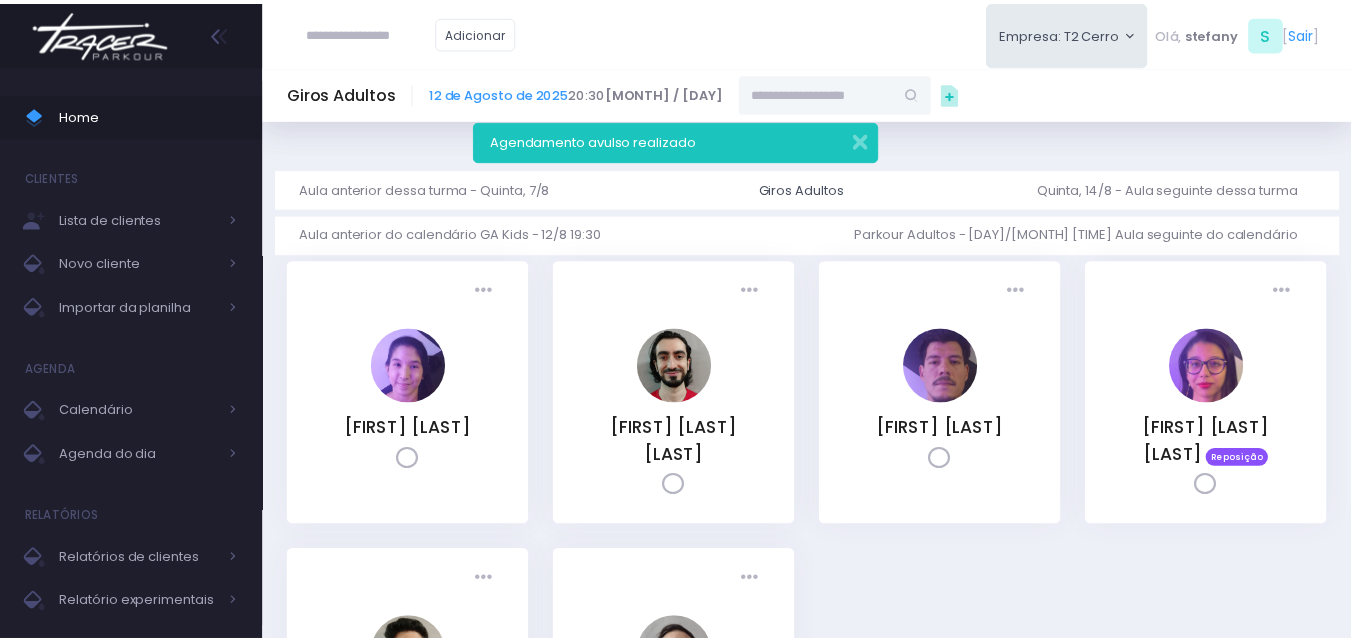 scroll, scrollTop: 0, scrollLeft: 0, axis: both 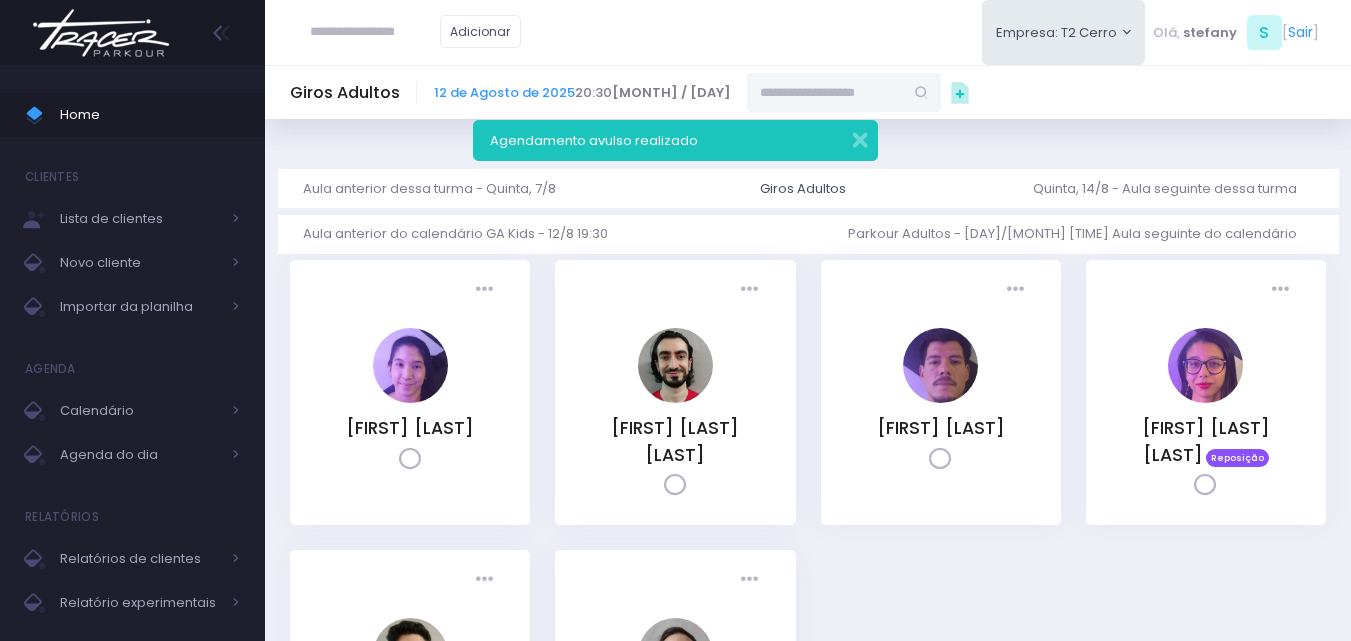 click at bounding box center [101, 33] 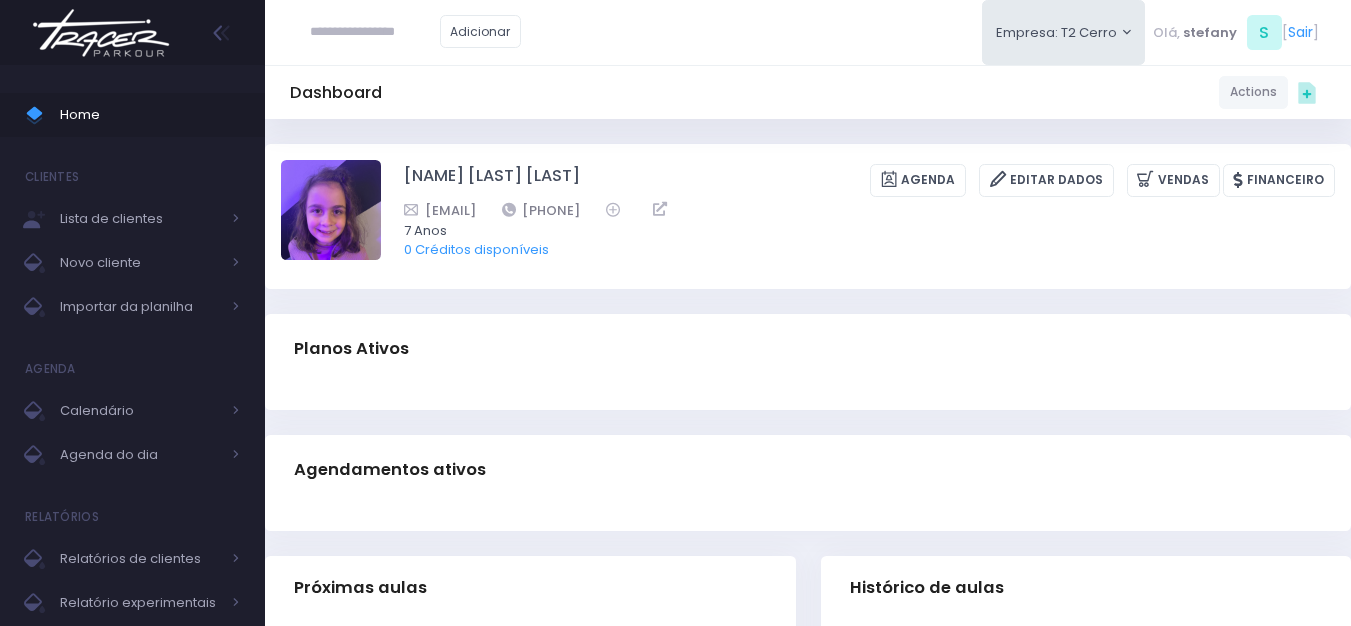scroll, scrollTop: 0, scrollLeft: 0, axis: both 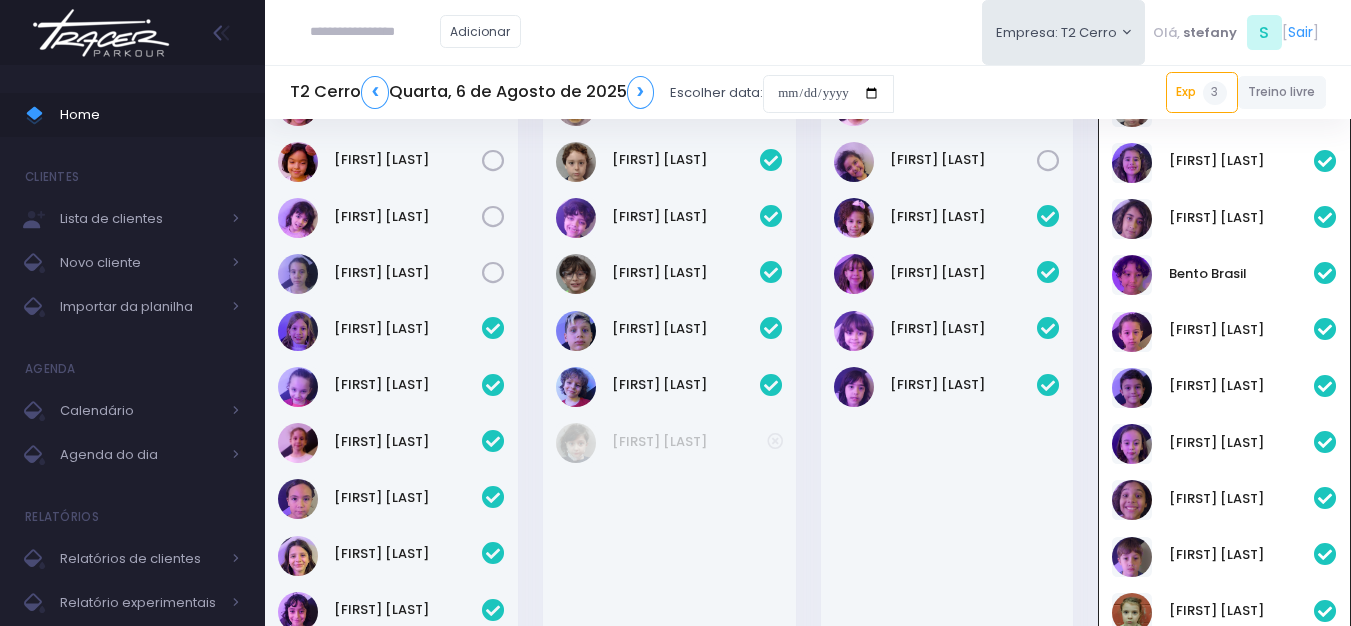 paste on "**********" 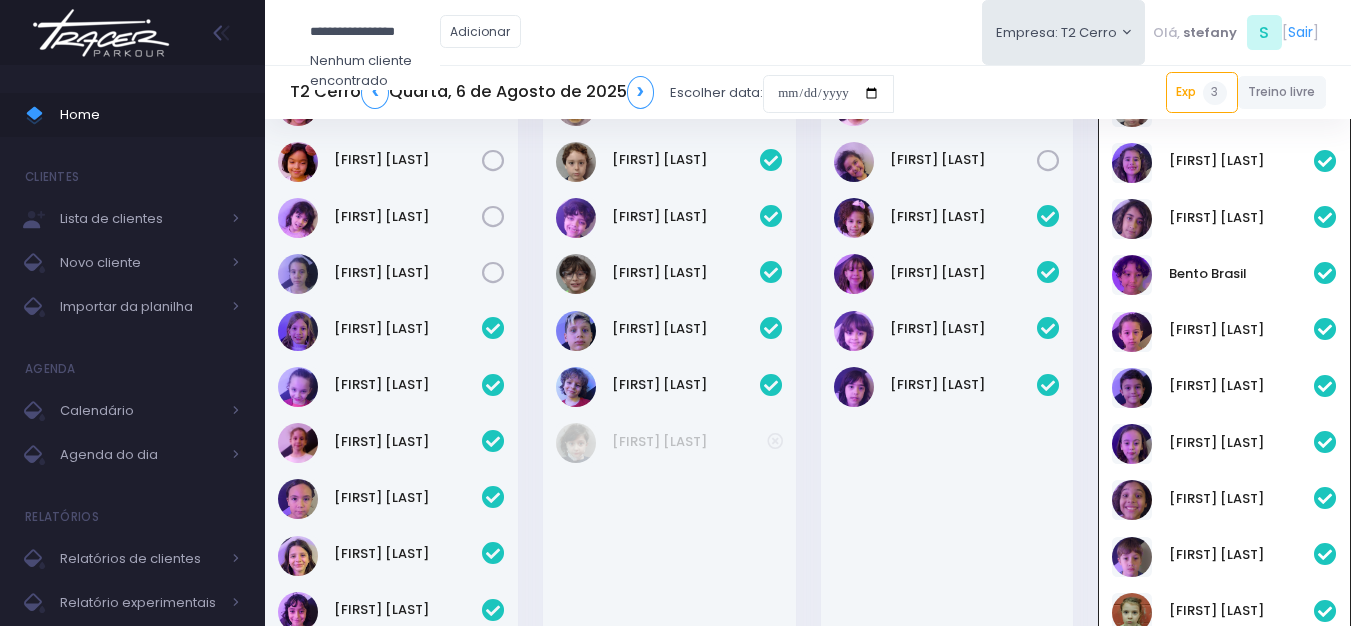 click on "**********" at bounding box center [375, 32] 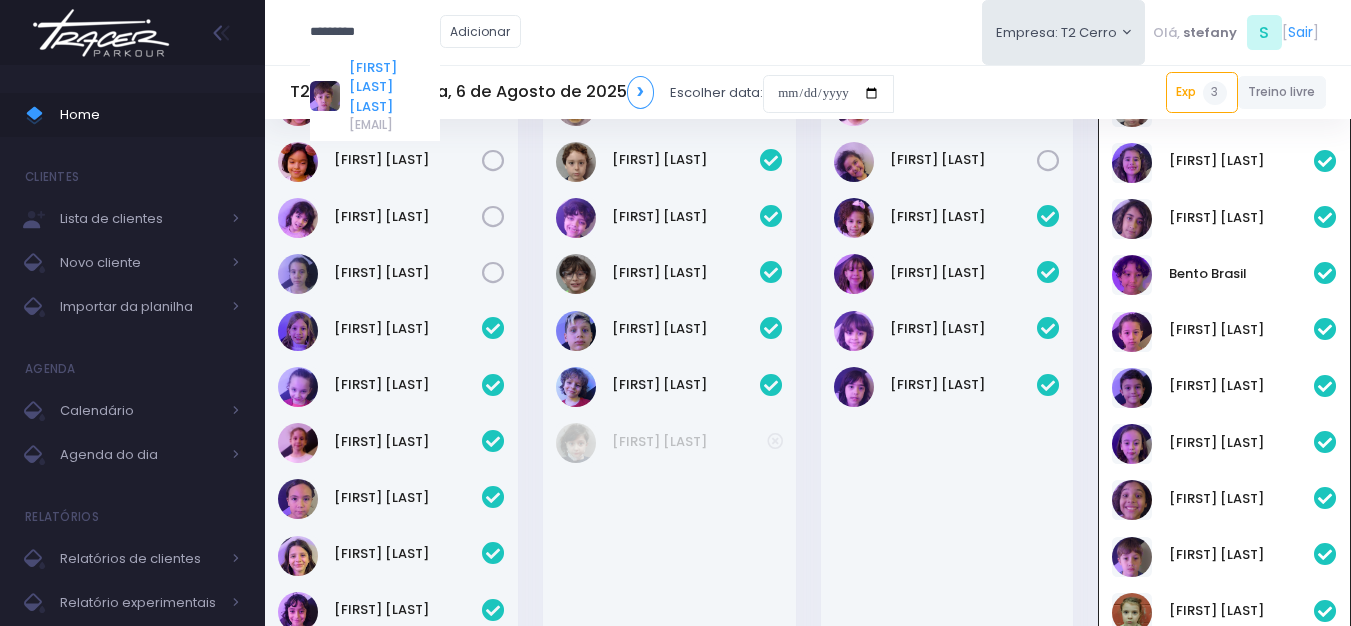 click on "Luca Cerutti Tufano" at bounding box center [394, 87] 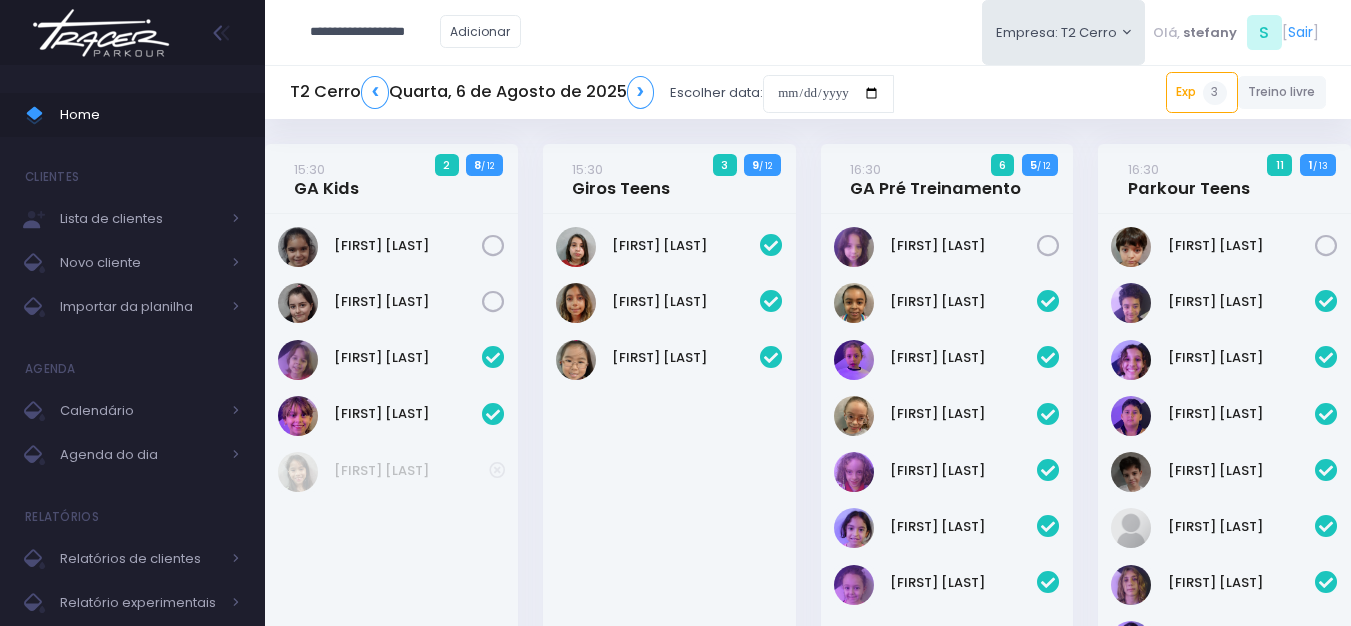 type on "**********" 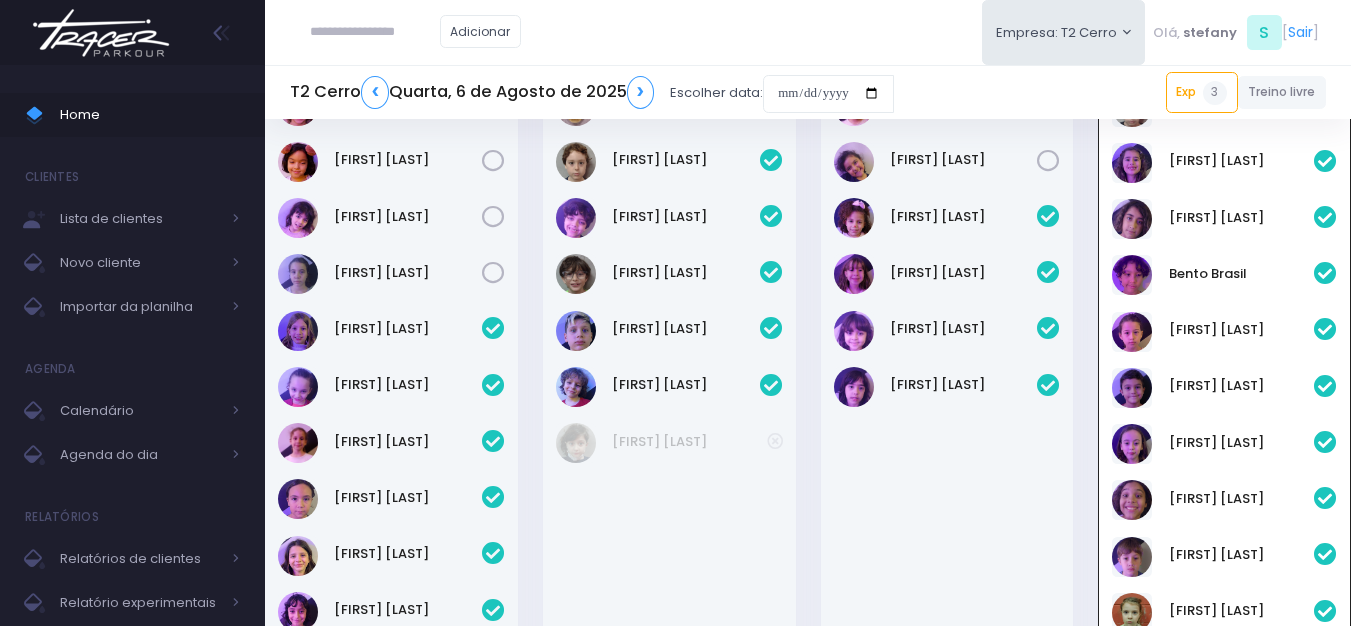 scroll, scrollTop: 1624, scrollLeft: 0, axis: vertical 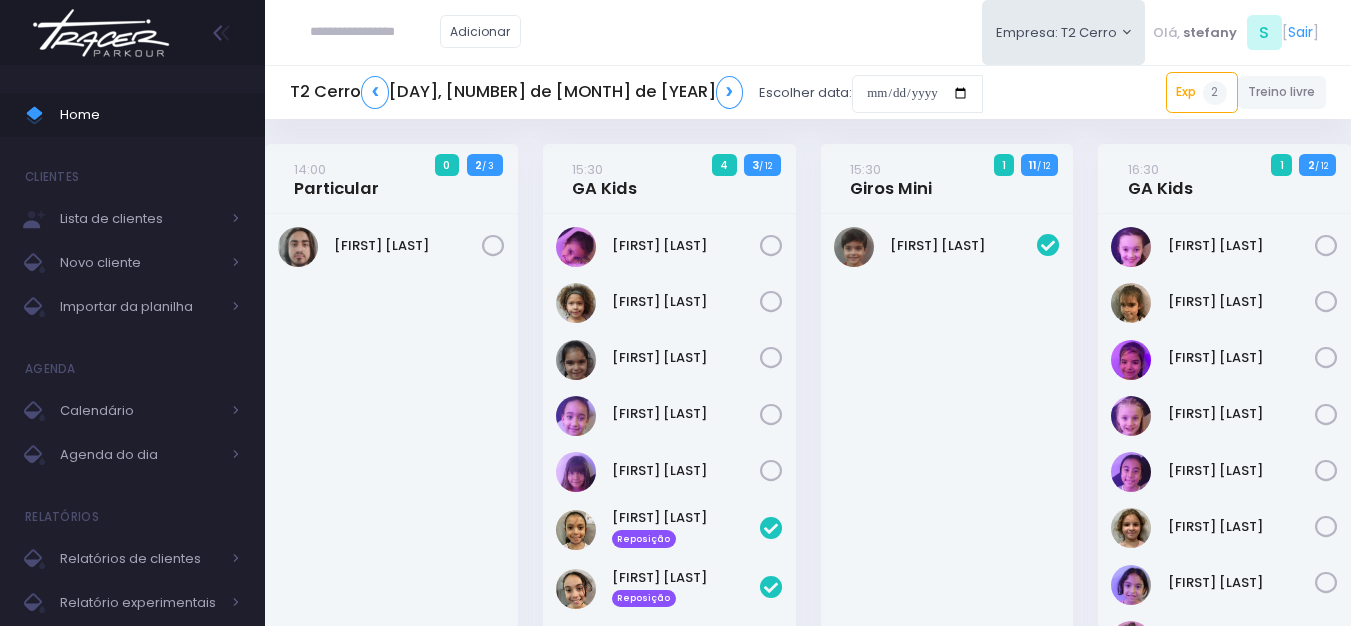 click at bounding box center [375, 32] 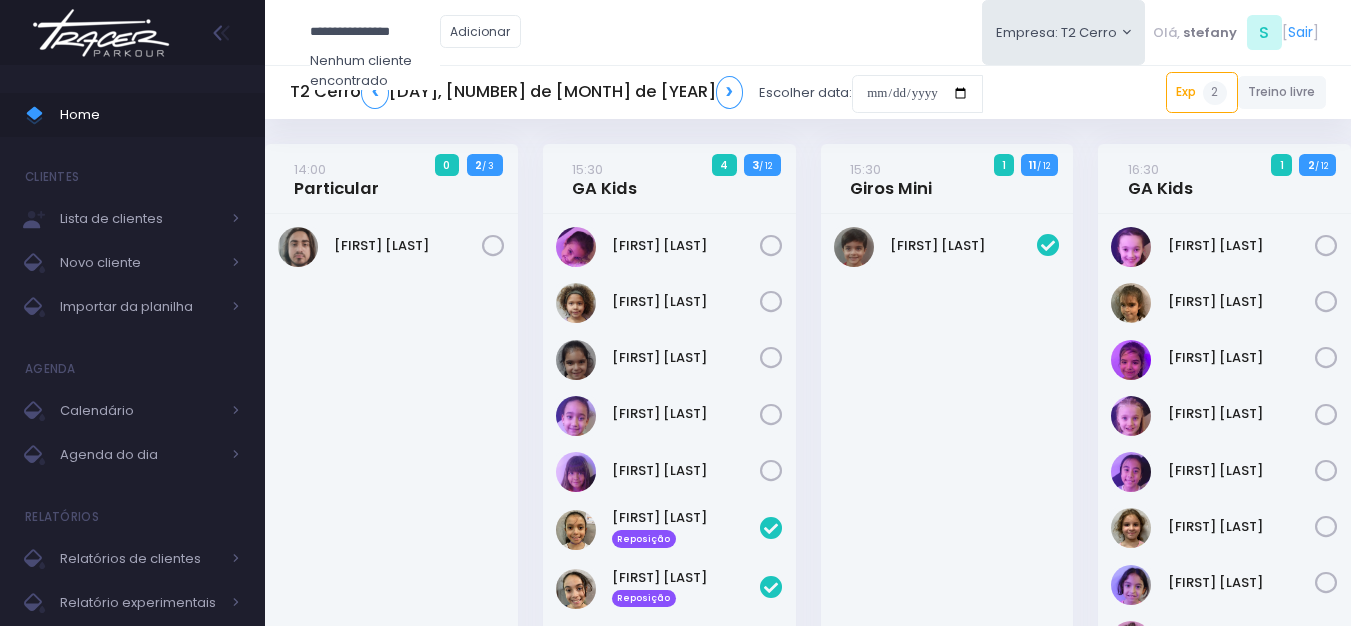 click on "**********" at bounding box center [375, 32] 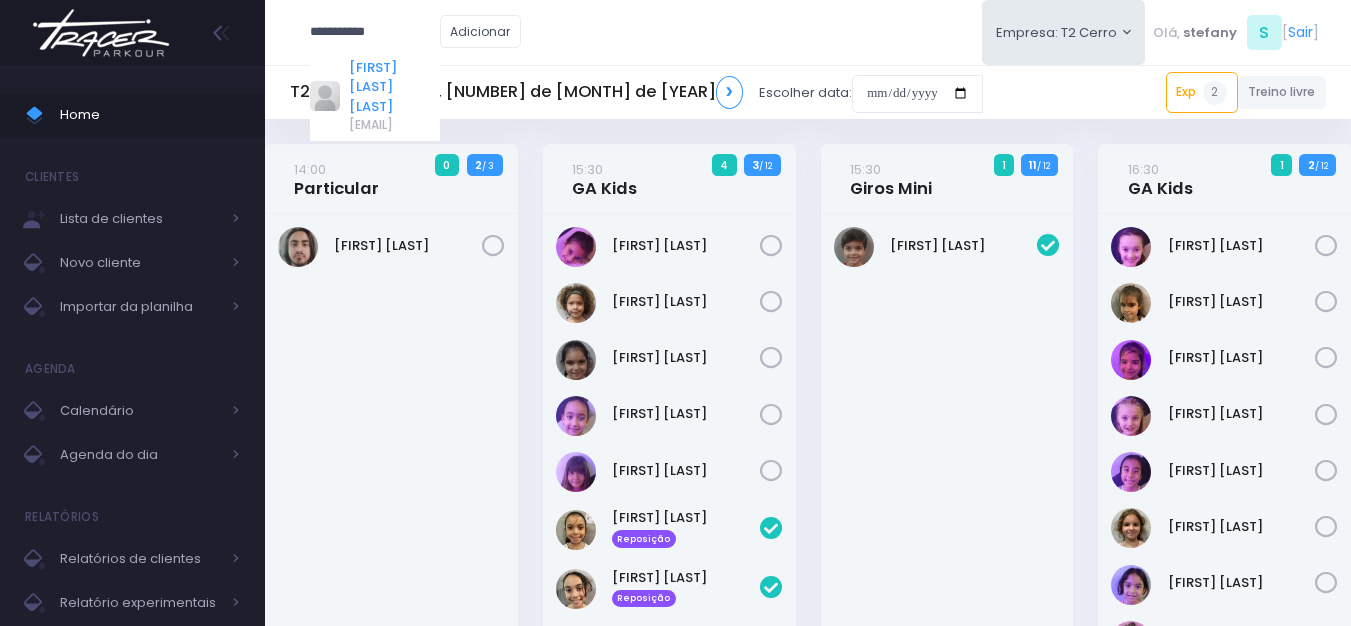 click on "[FIRST] [LAST]" at bounding box center [394, 87] 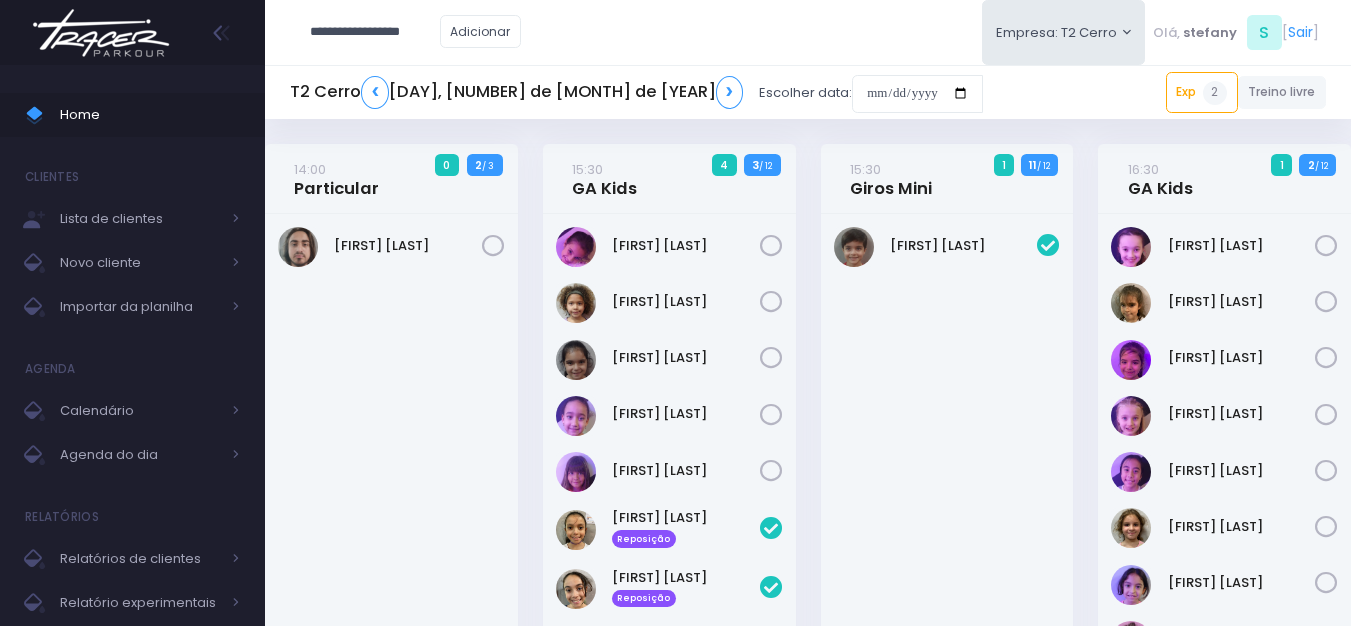 type on "**********" 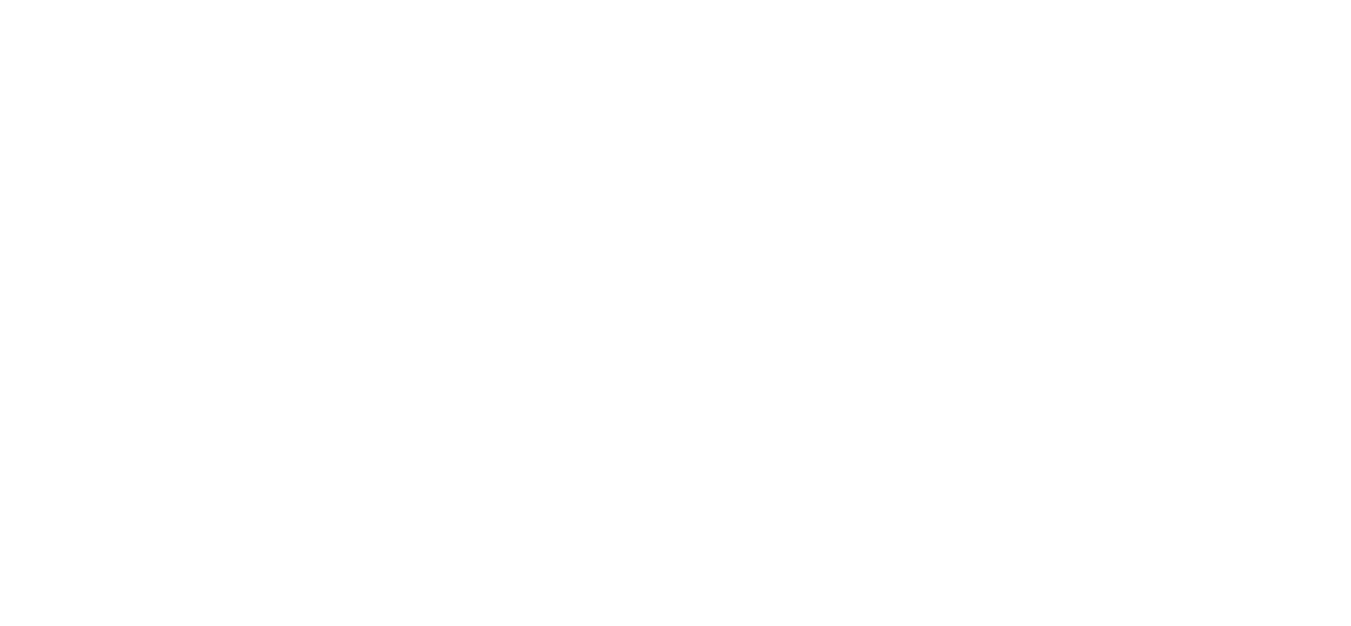 scroll, scrollTop: 0, scrollLeft: 0, axis: both 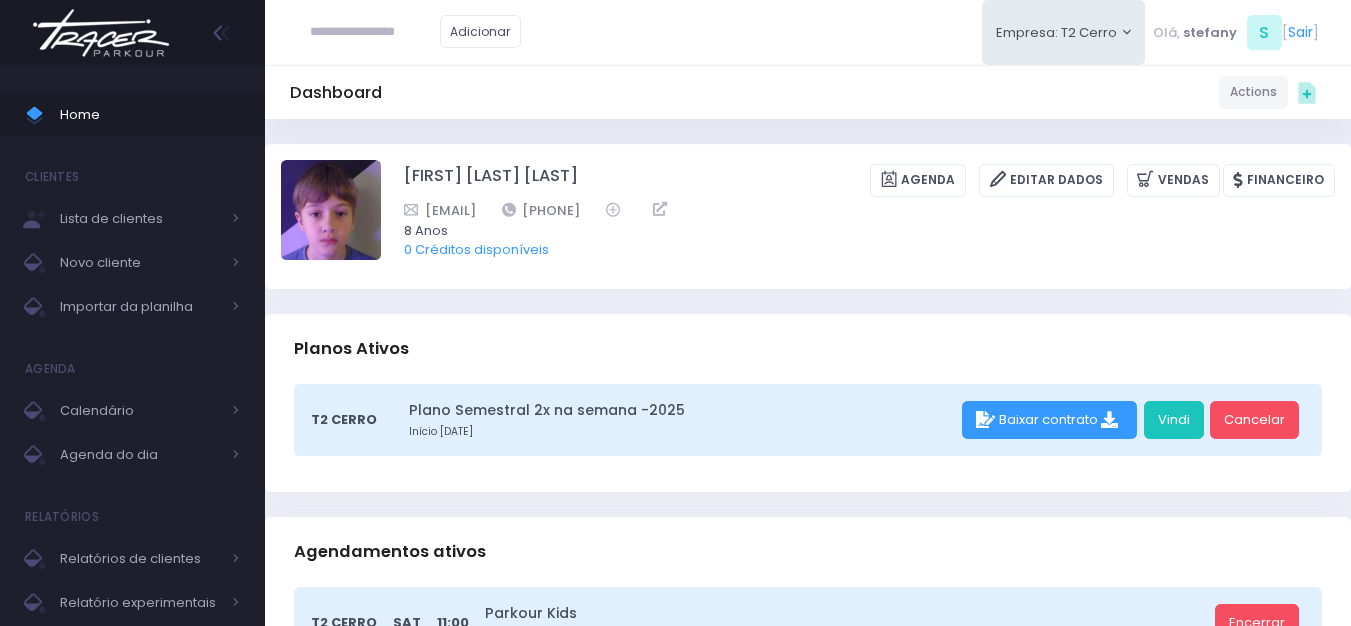 click at bounding box center (101, 33) 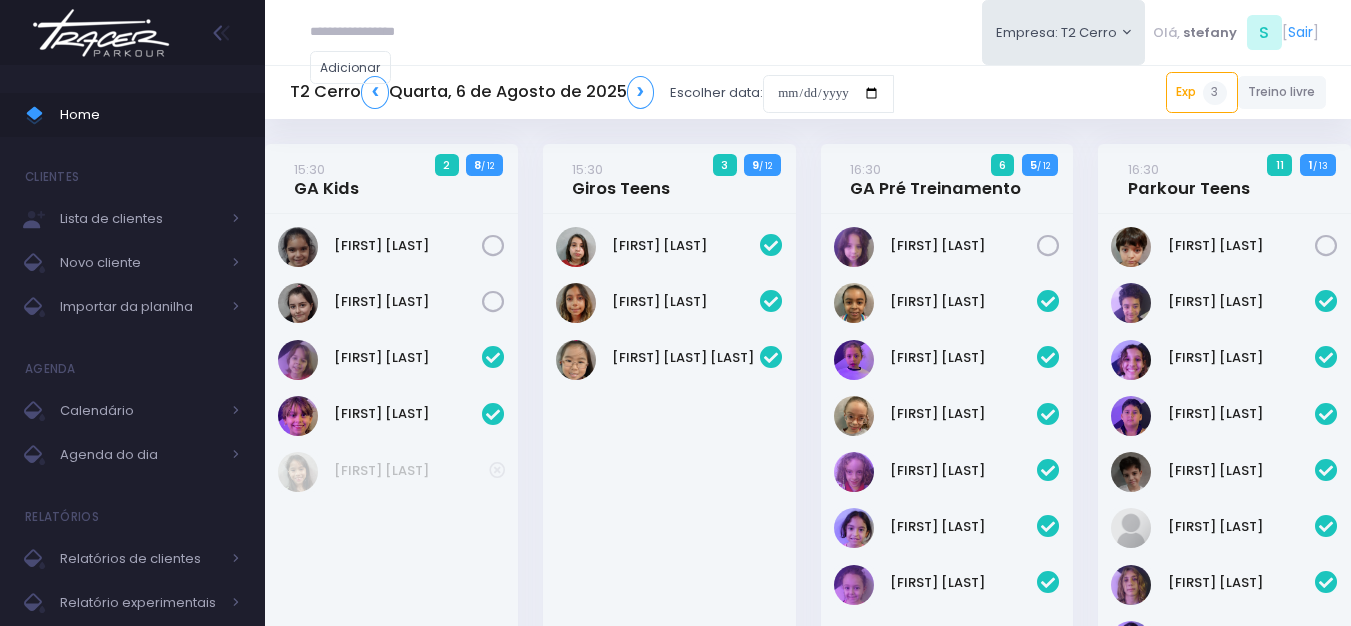 scroll, scrollTop: 0, scrollLeft: 0, axis: both 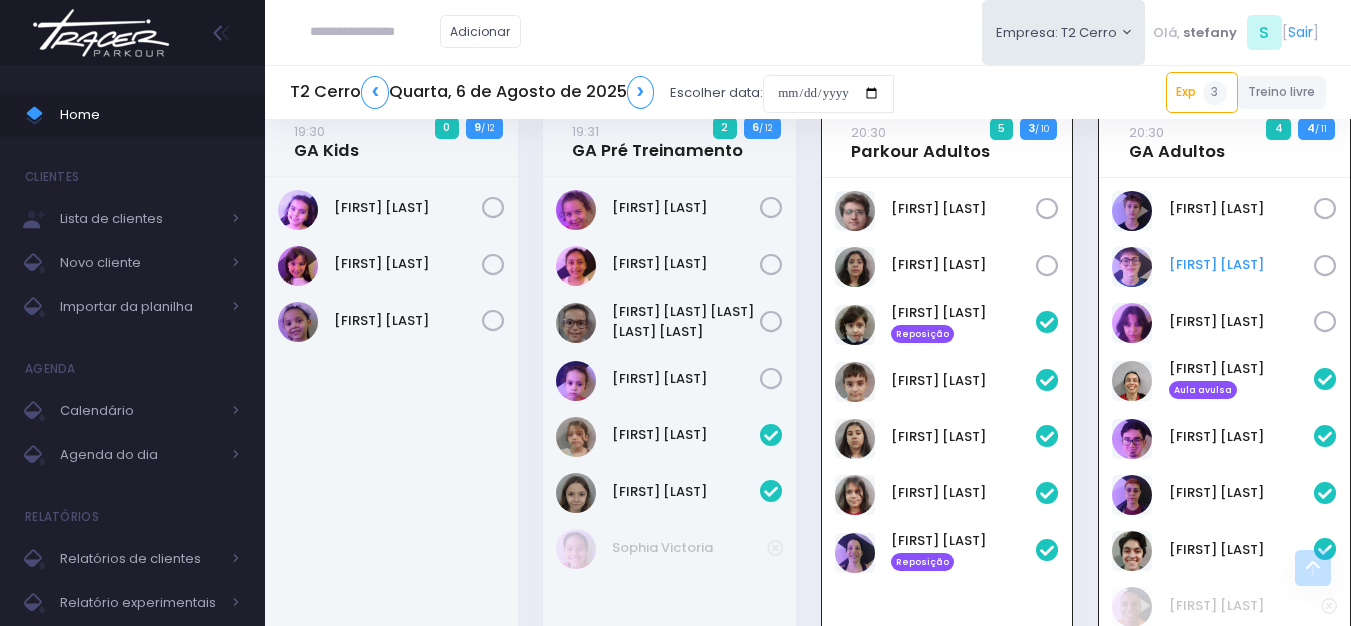click on "[FIRST] [LAST]" at bounding box center [1242, 265] 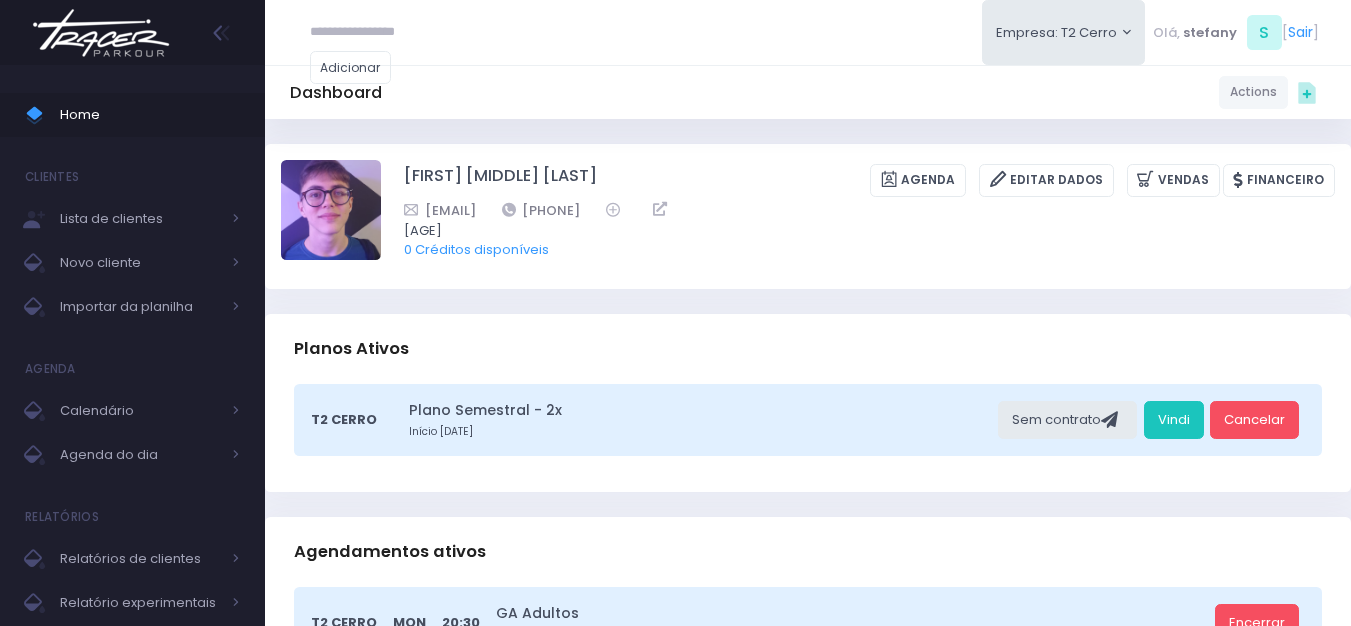scroll, scrollTop: 0, scrollLeft: 0, axis: both 